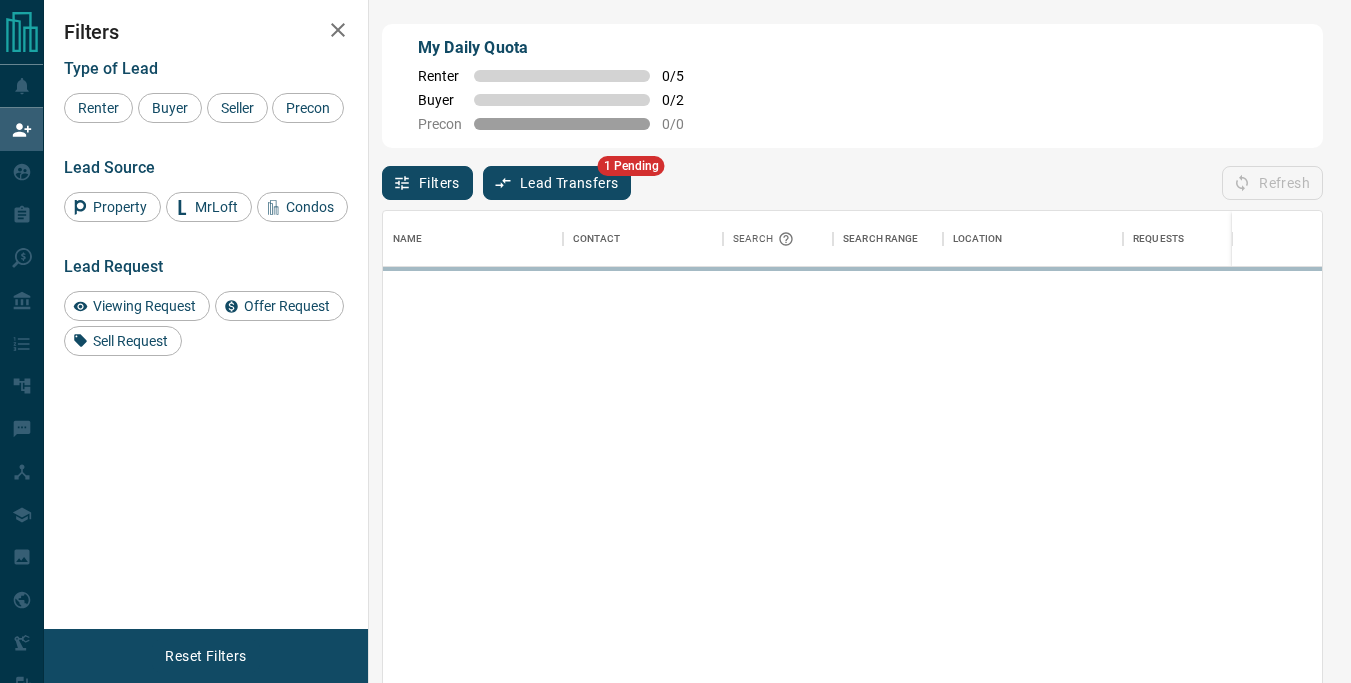 scroll, scrollTop: 0, scrollLeft: 0, axis: both 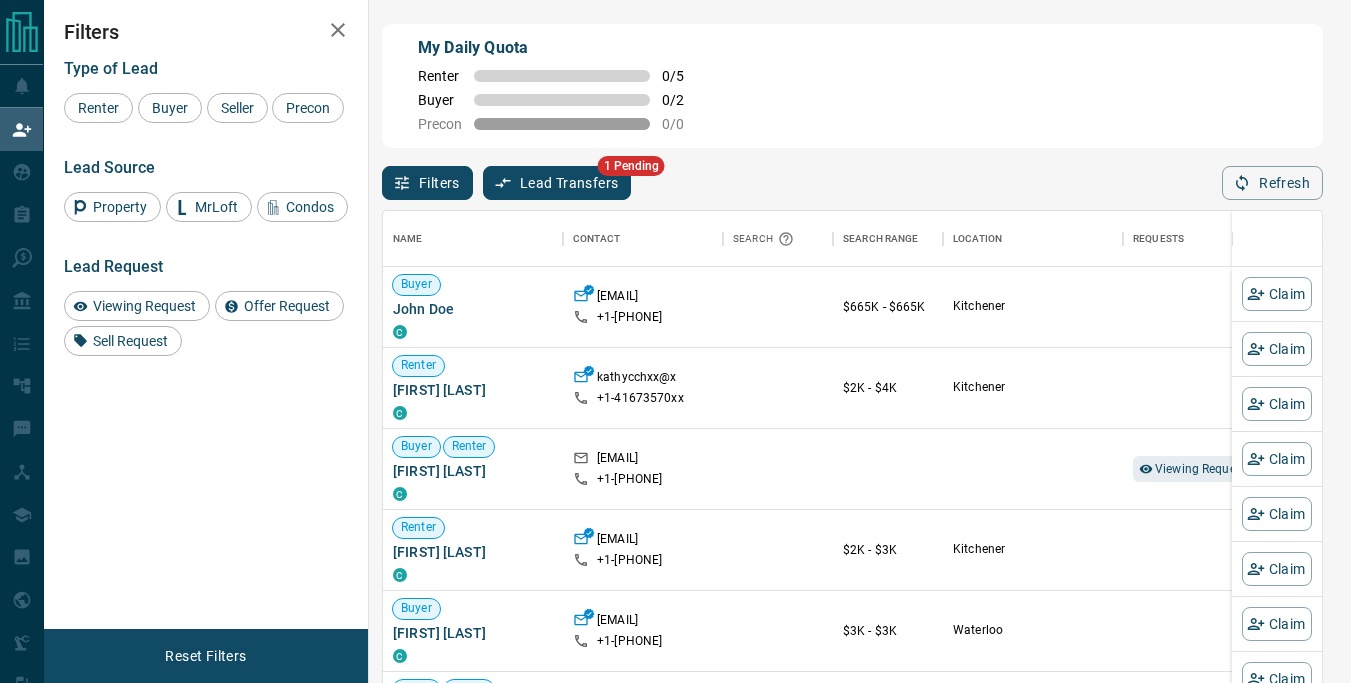 click on "Lead Transfers" at bounding box center [557, 183] 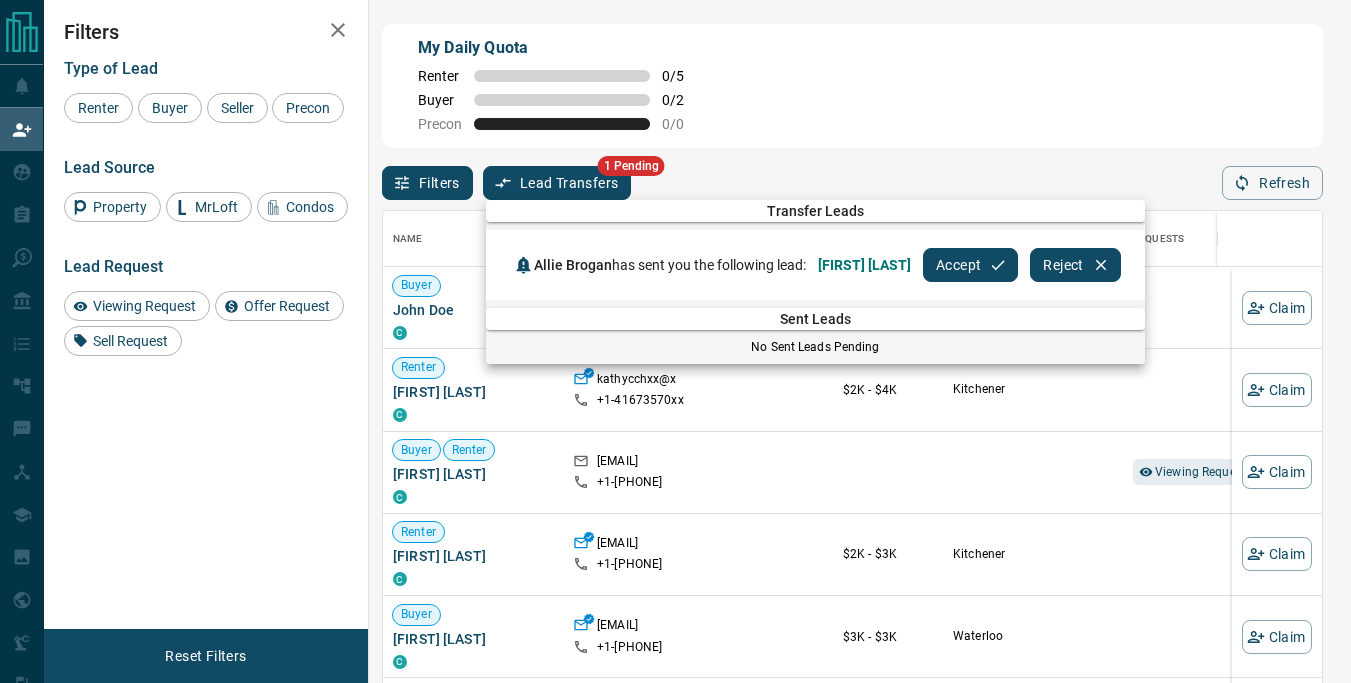 click on "Accept" at bounding box center [970, 265] 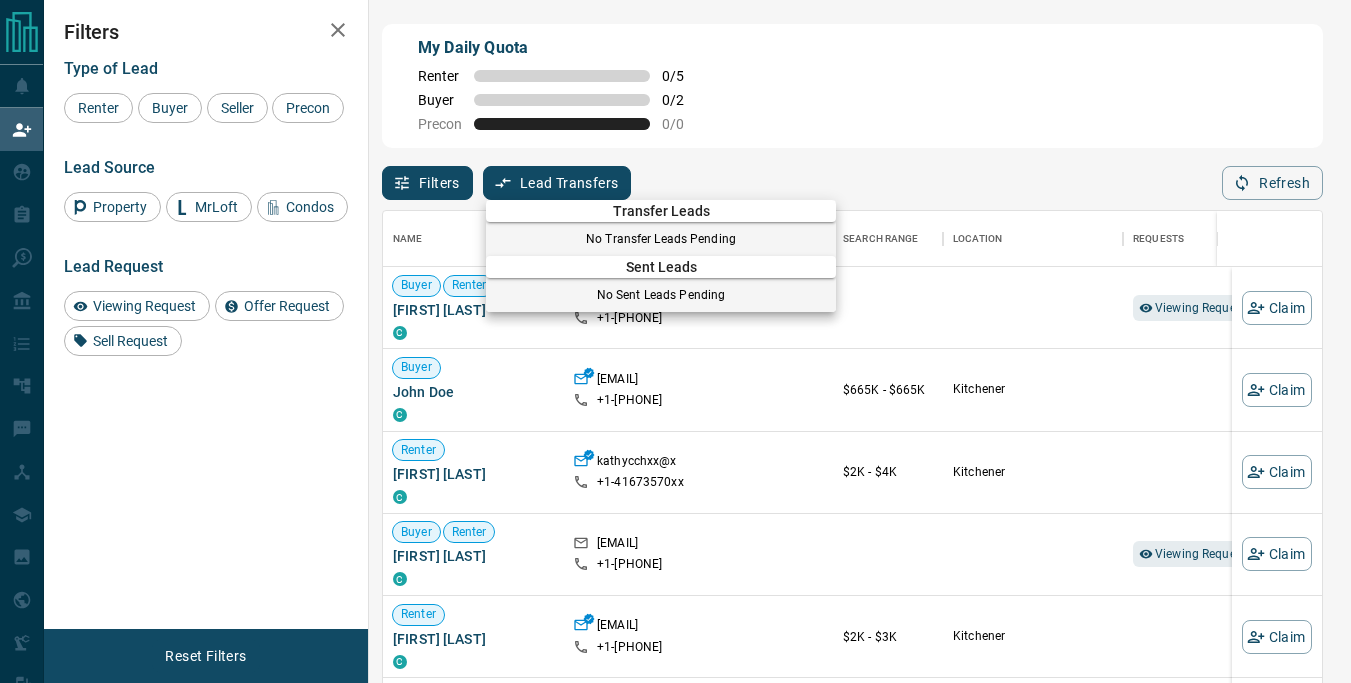 scroll, scrollTop: 16, scrollLeft: 16, axis: both 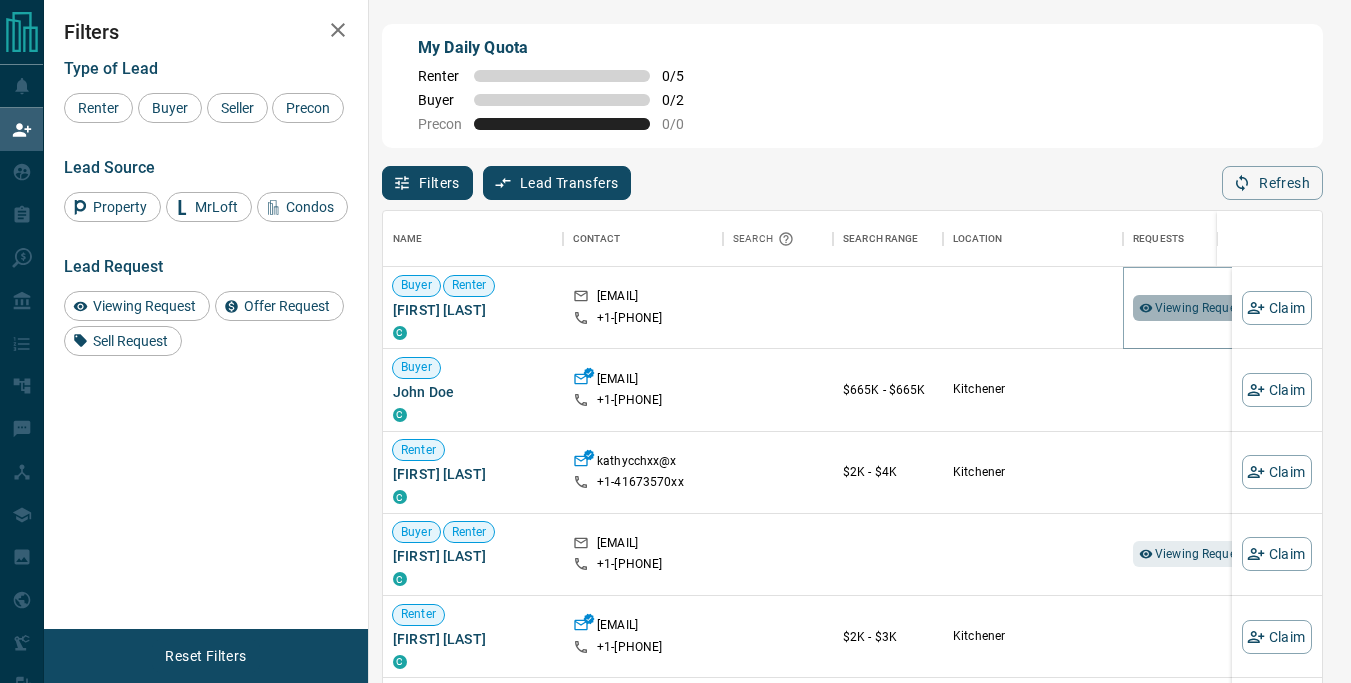 click on "Viewing Request   ( 2 )" at bounding box center [1210, 308] 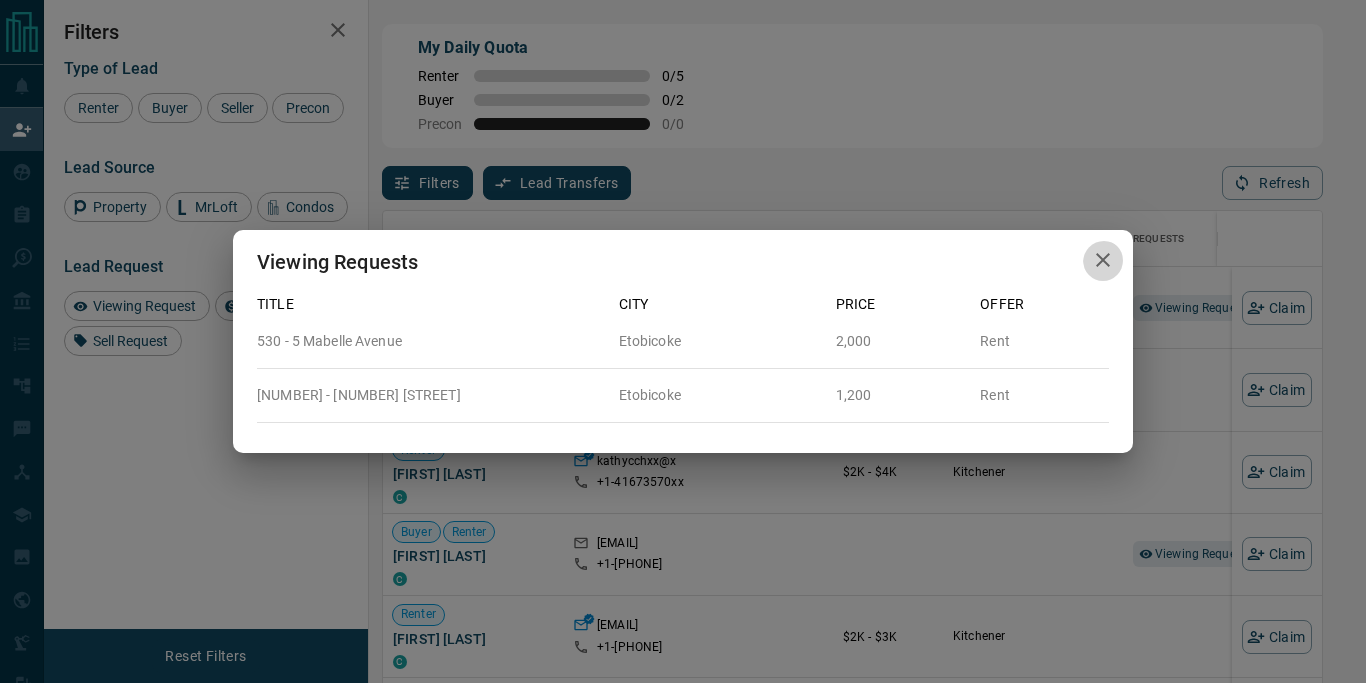 click 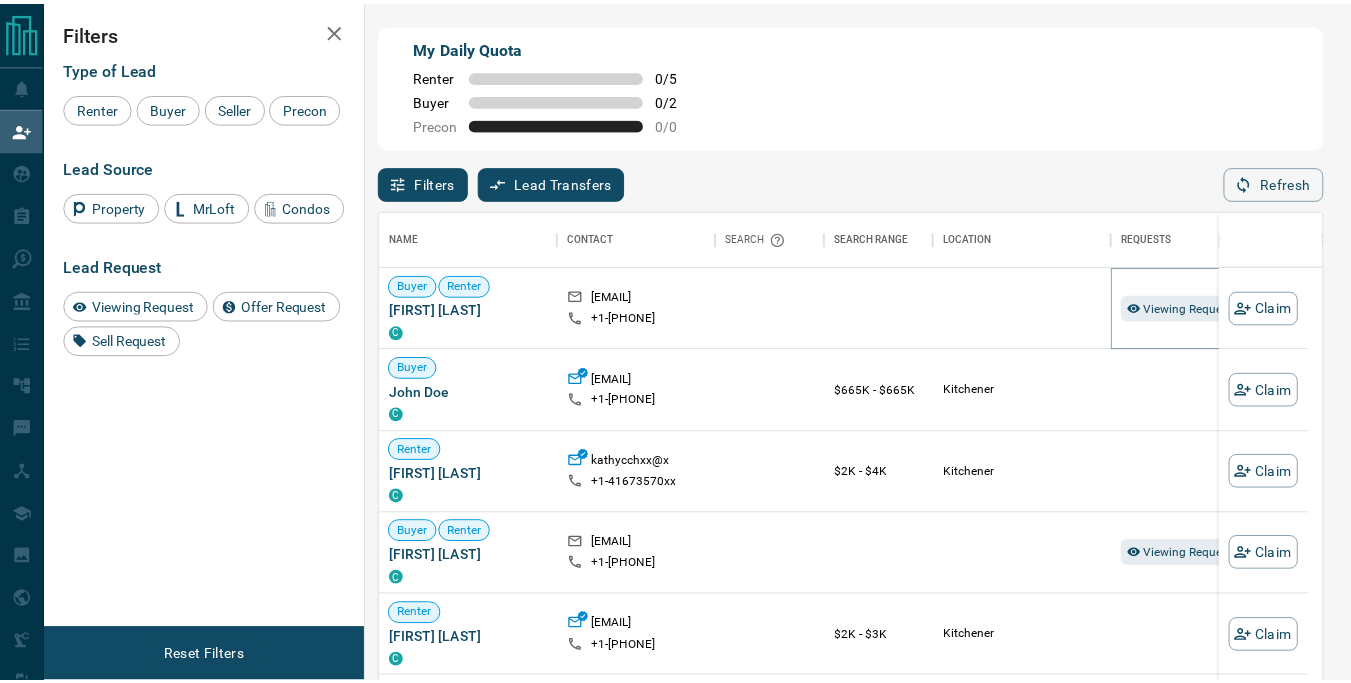 scroll, scrollTop: 16, scrollLeft: 16, axis: both 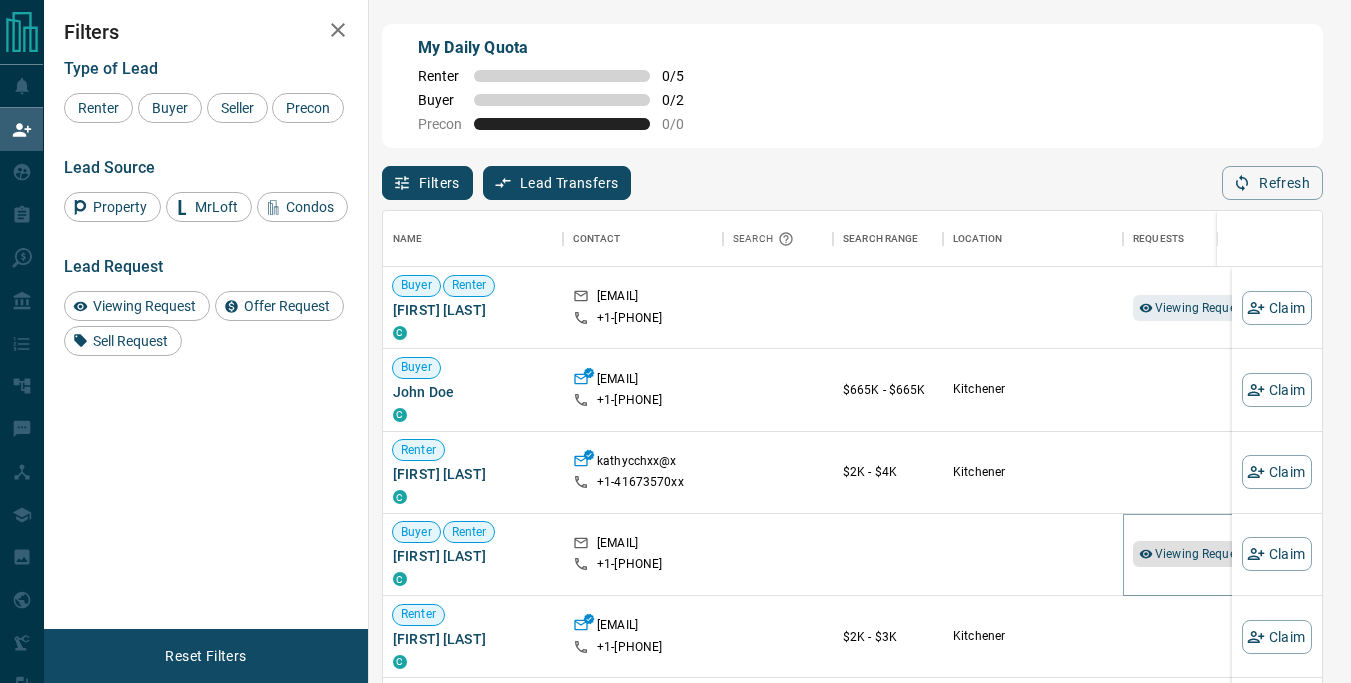 click on "Viewing Request   ( 2 )" at bounding box center [1210, 554] 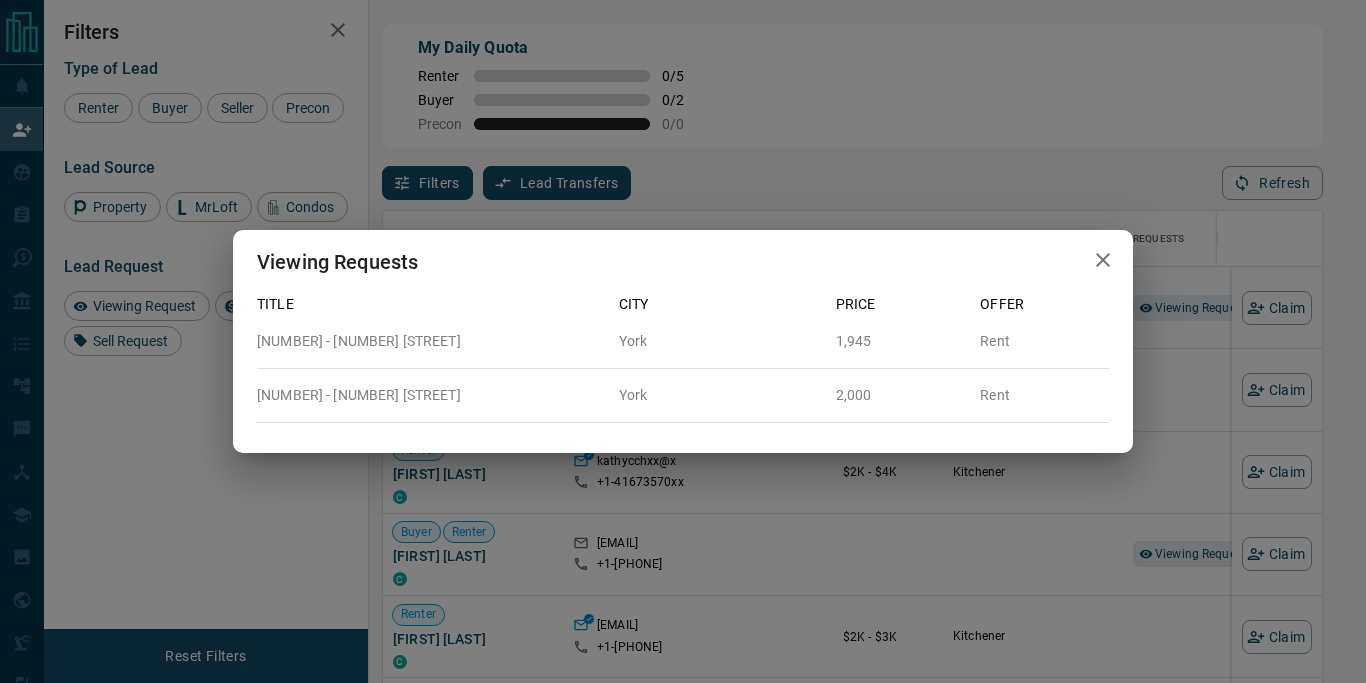 click 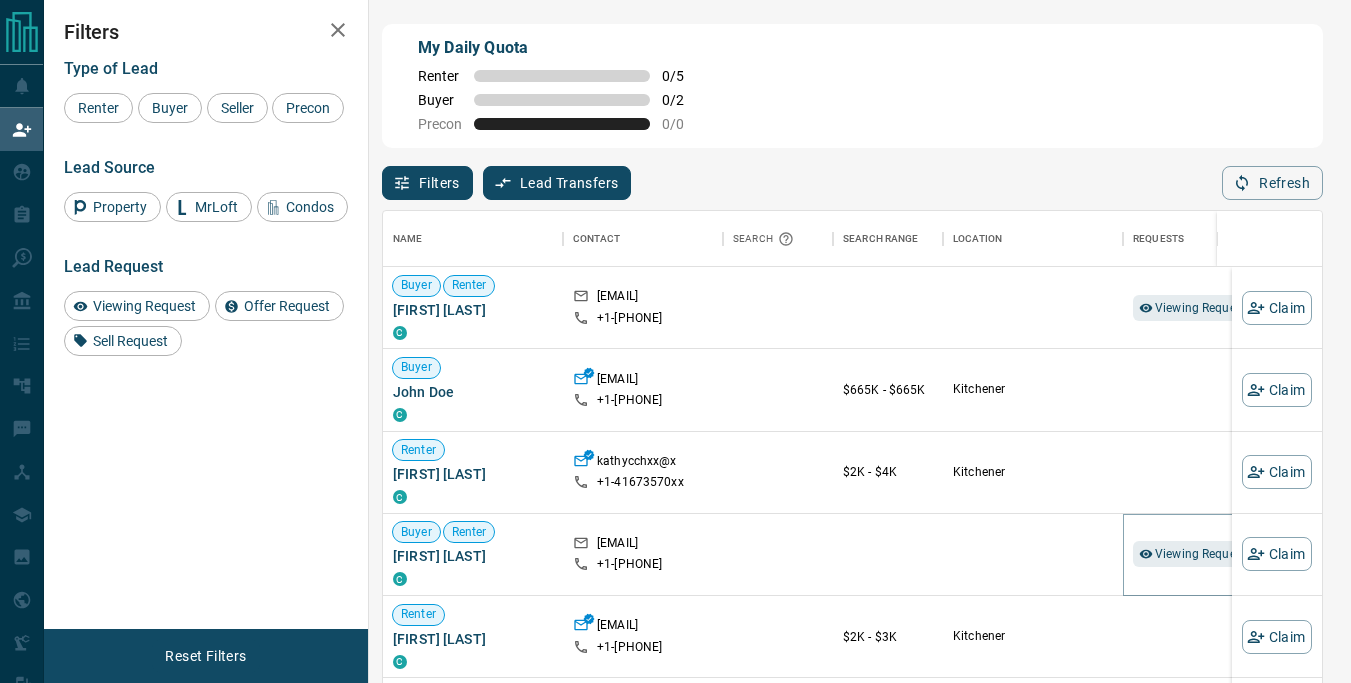 scroll, scrollTop: 16, scrollLeft: 16, axis: both 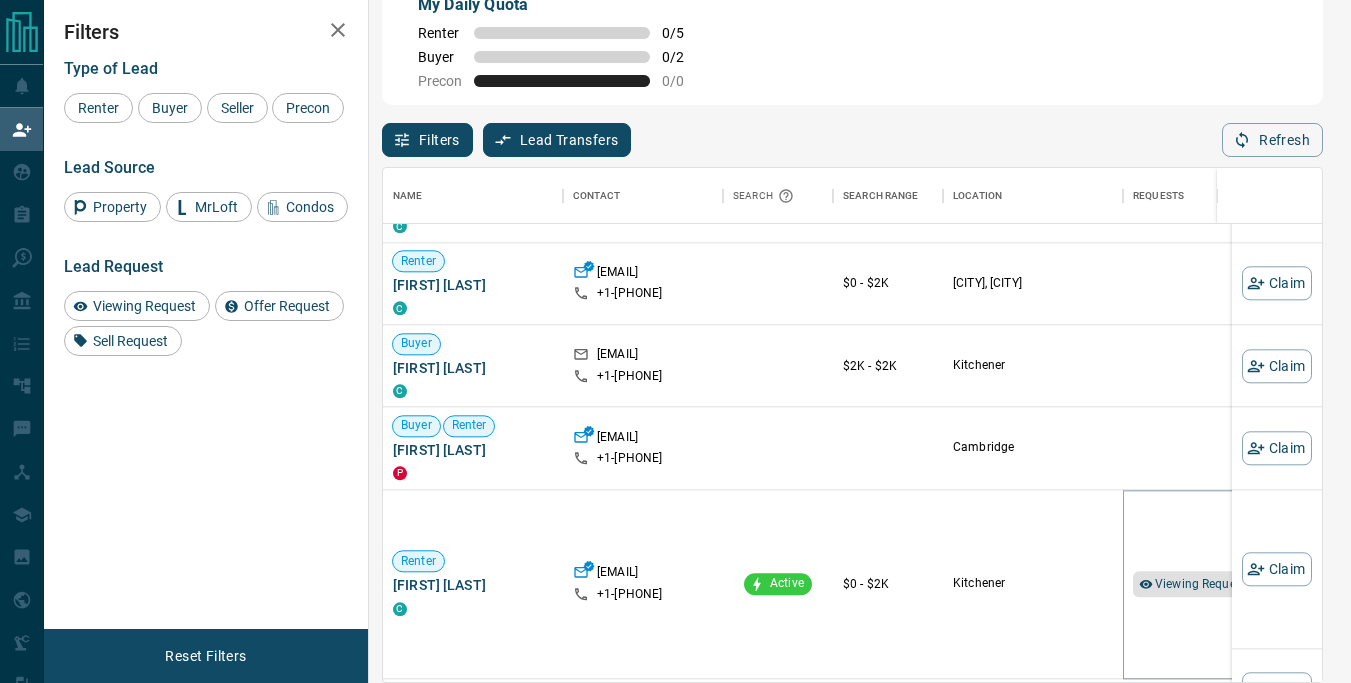 click on "Viewing Request   ( 1 )" at bounding box center (1210, 584) 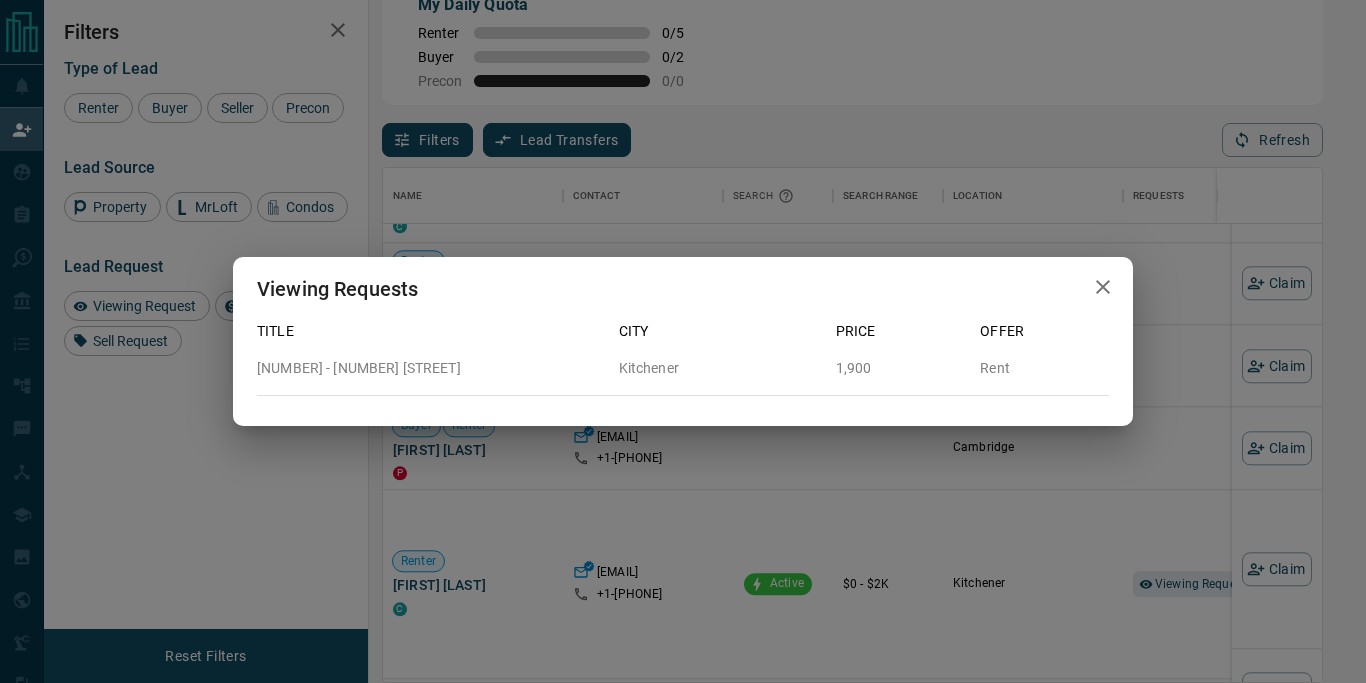 click 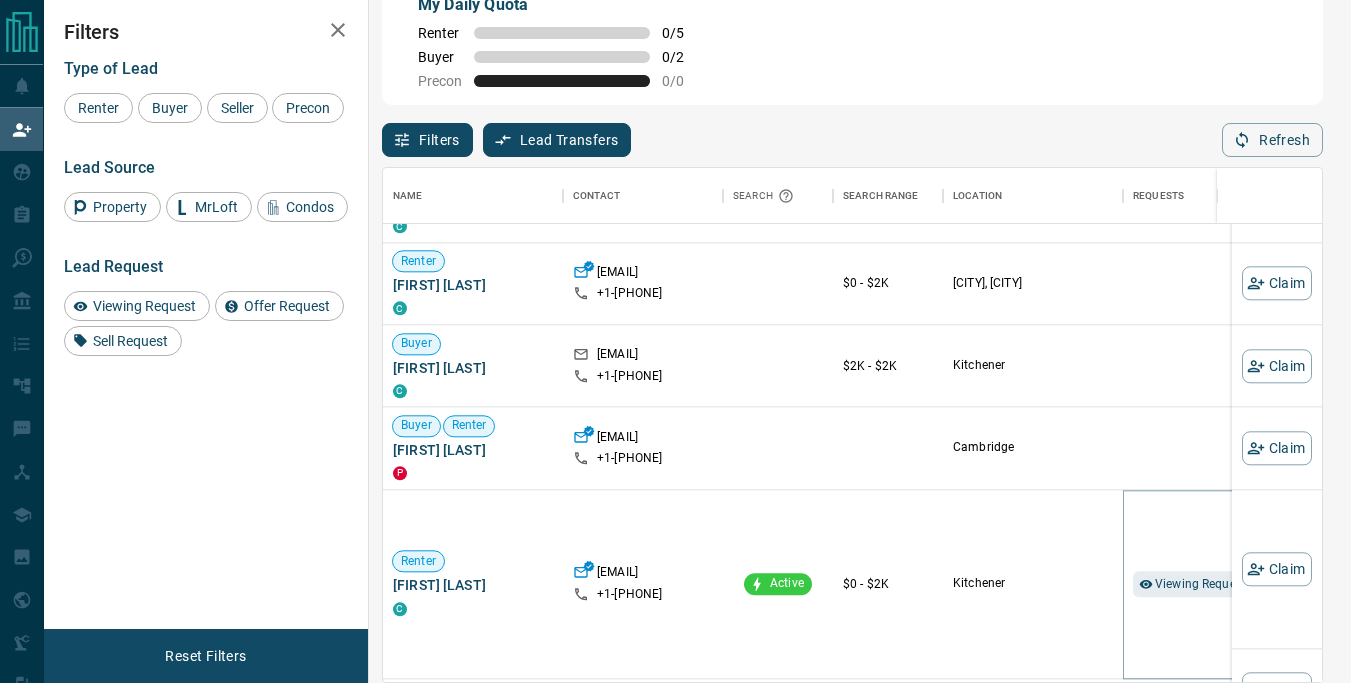 scroll, scrollTop: 16, scrollLeft: 16, axis: both 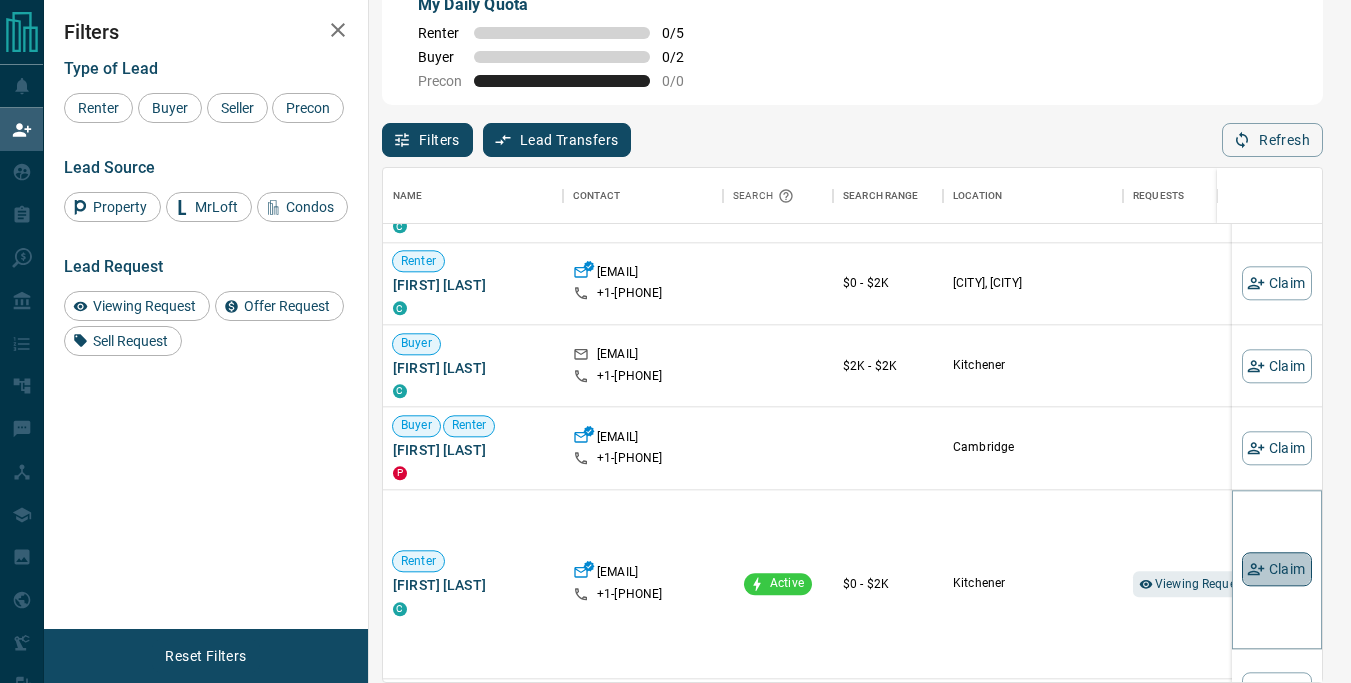 click on "Claim" at bounding box center [1277, 569] 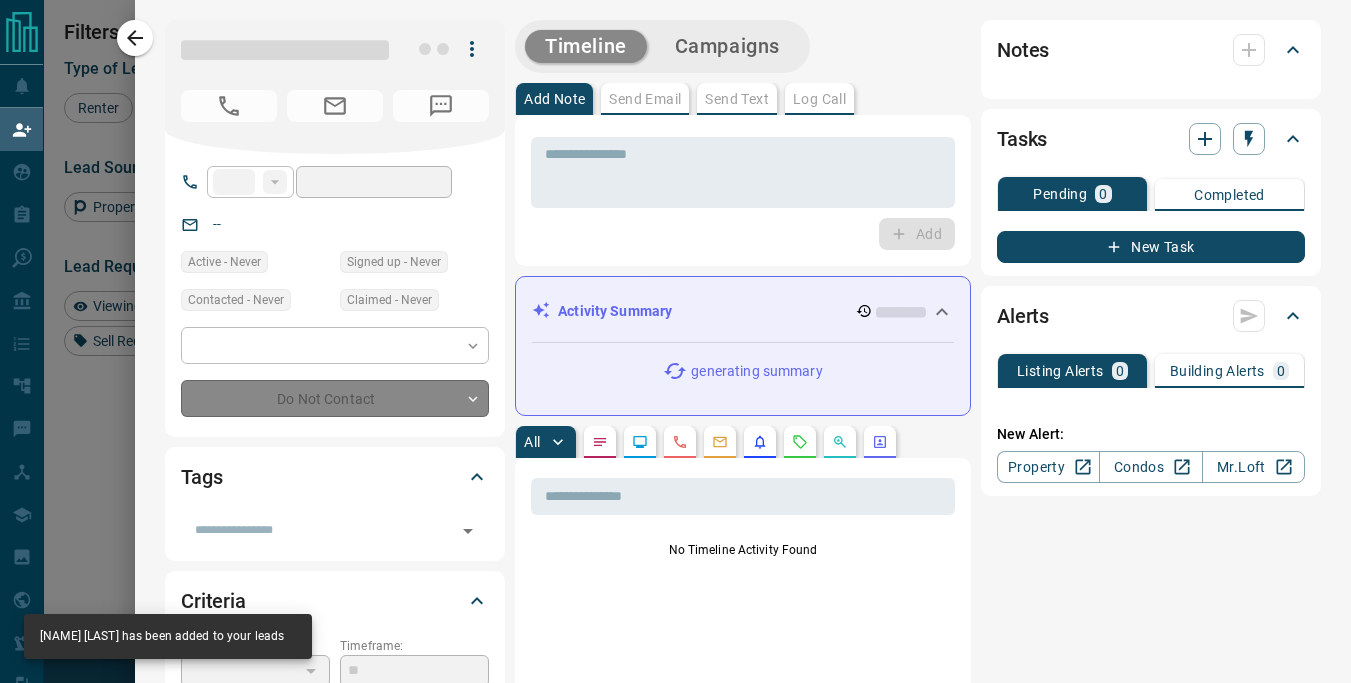 type on "**" 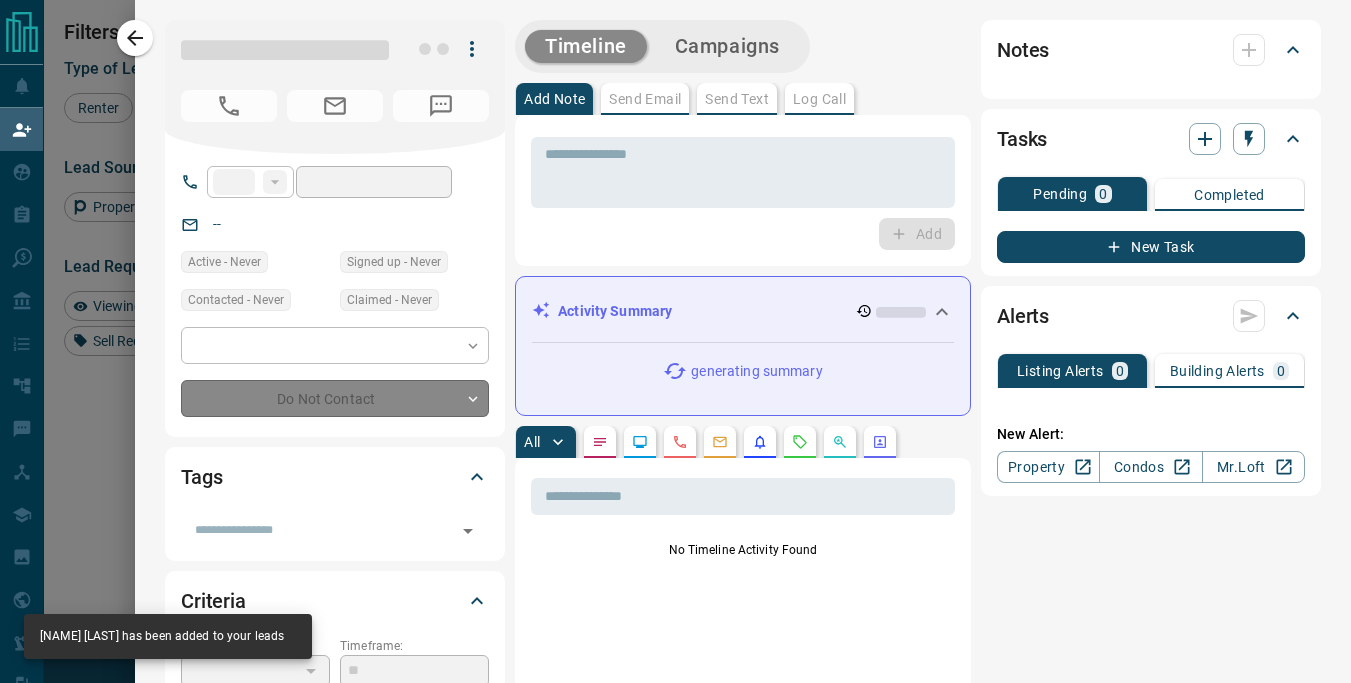 type on "**********" 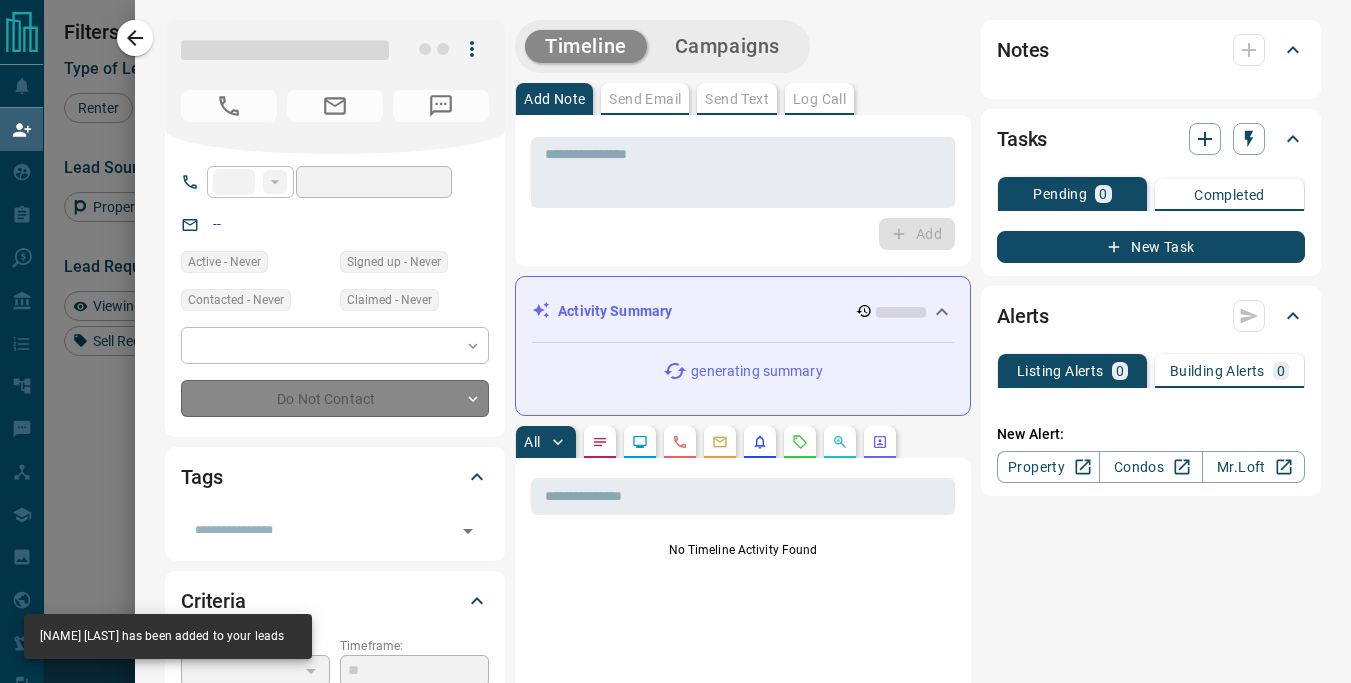 type on "**********" 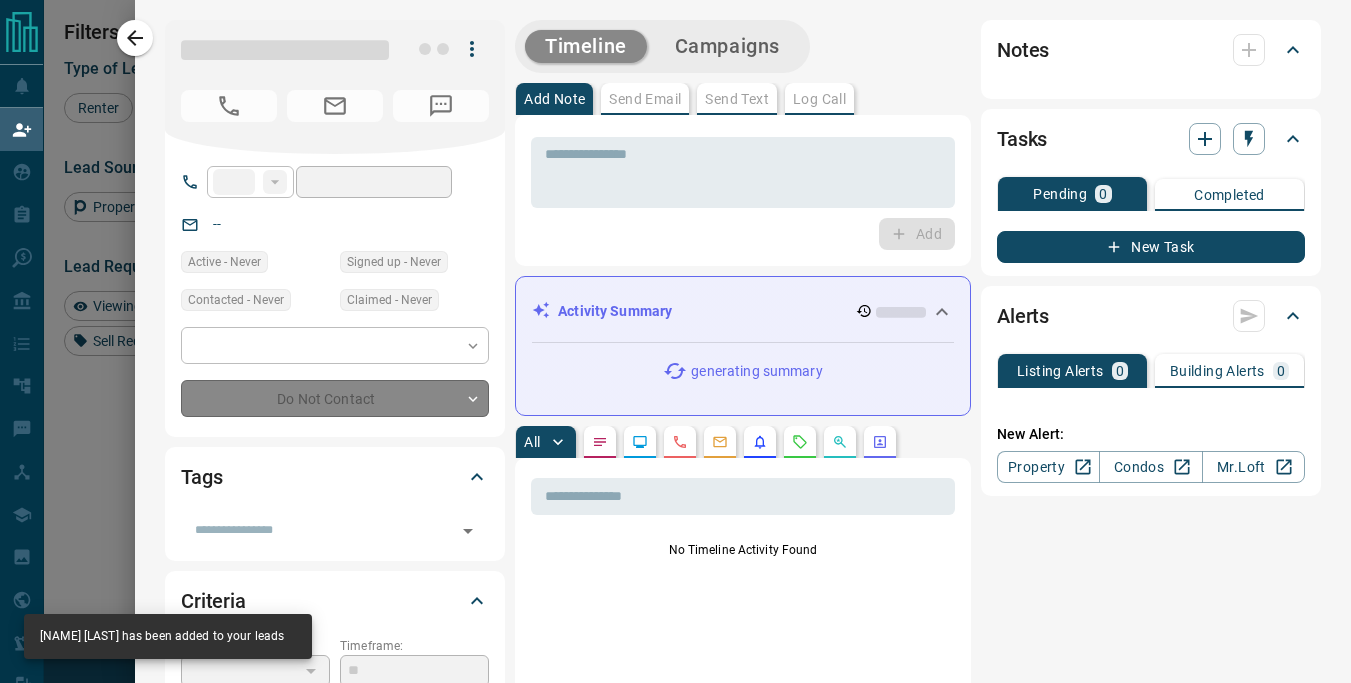 type on "*" 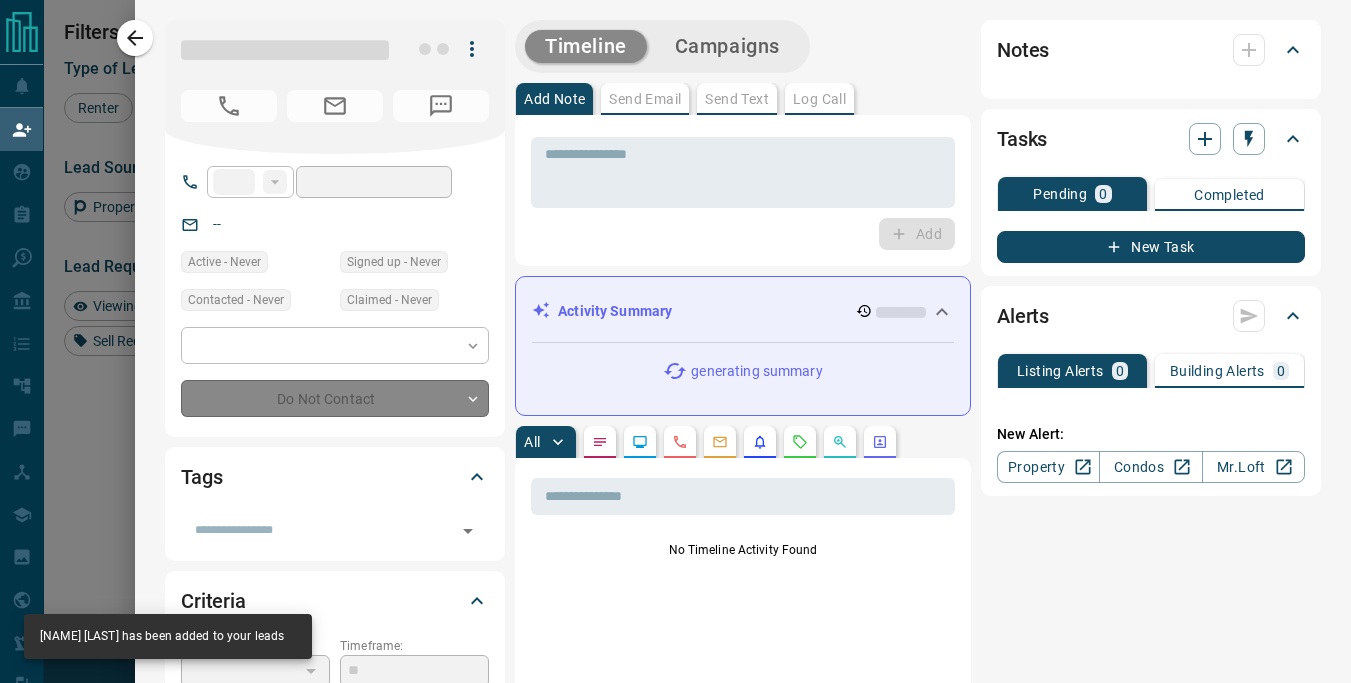 type on "**********" 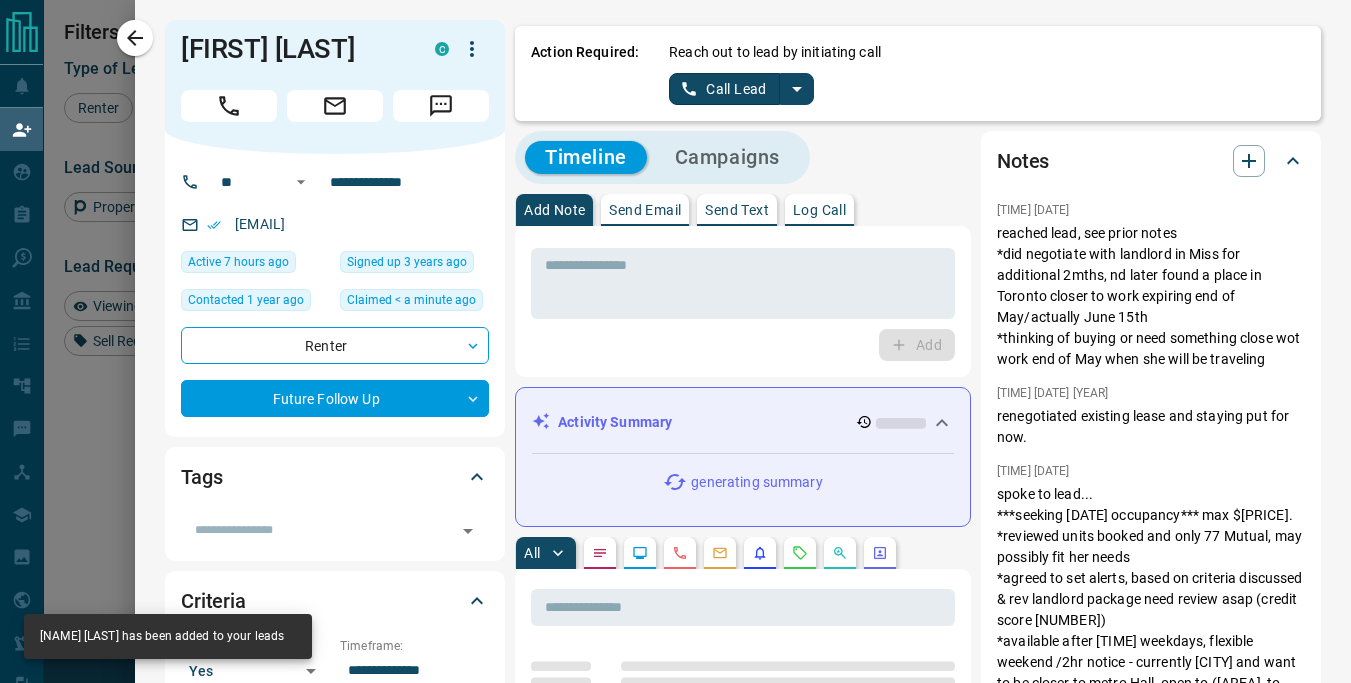 click 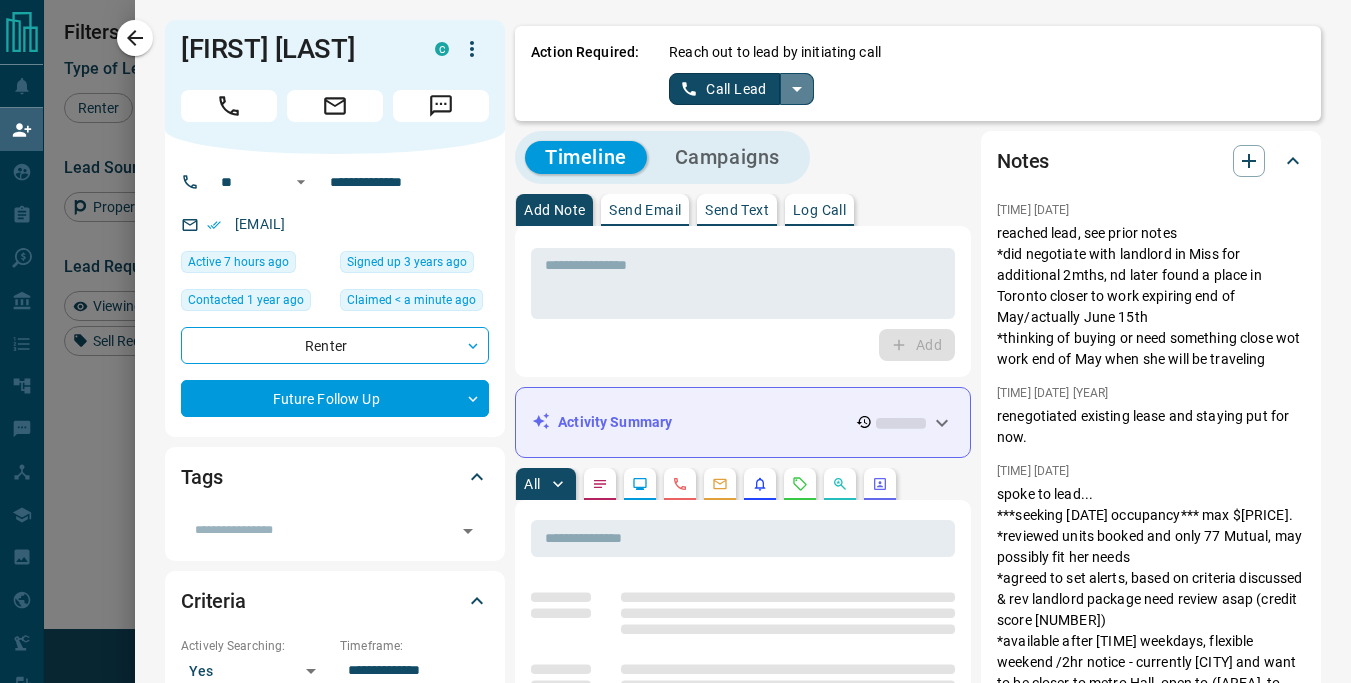 click at bounding box center (797, 89) 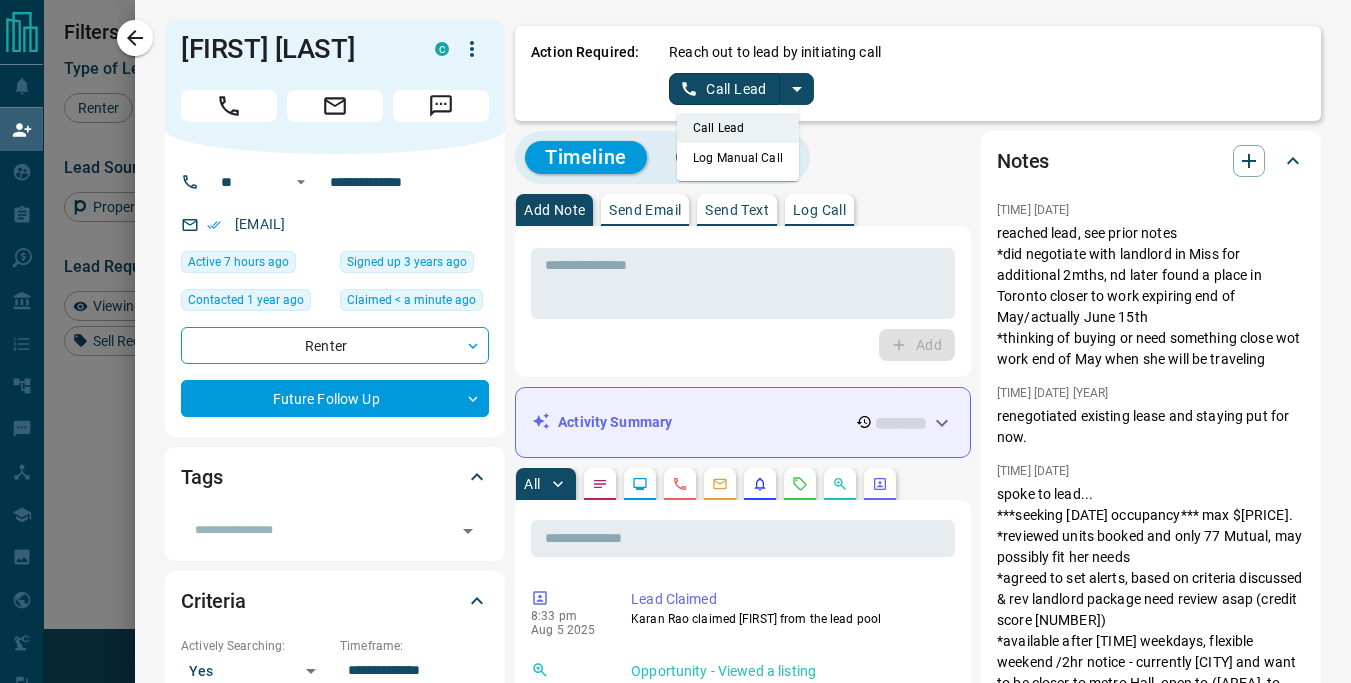 click on "Log Manual Call" at bounding box center [738, 158] 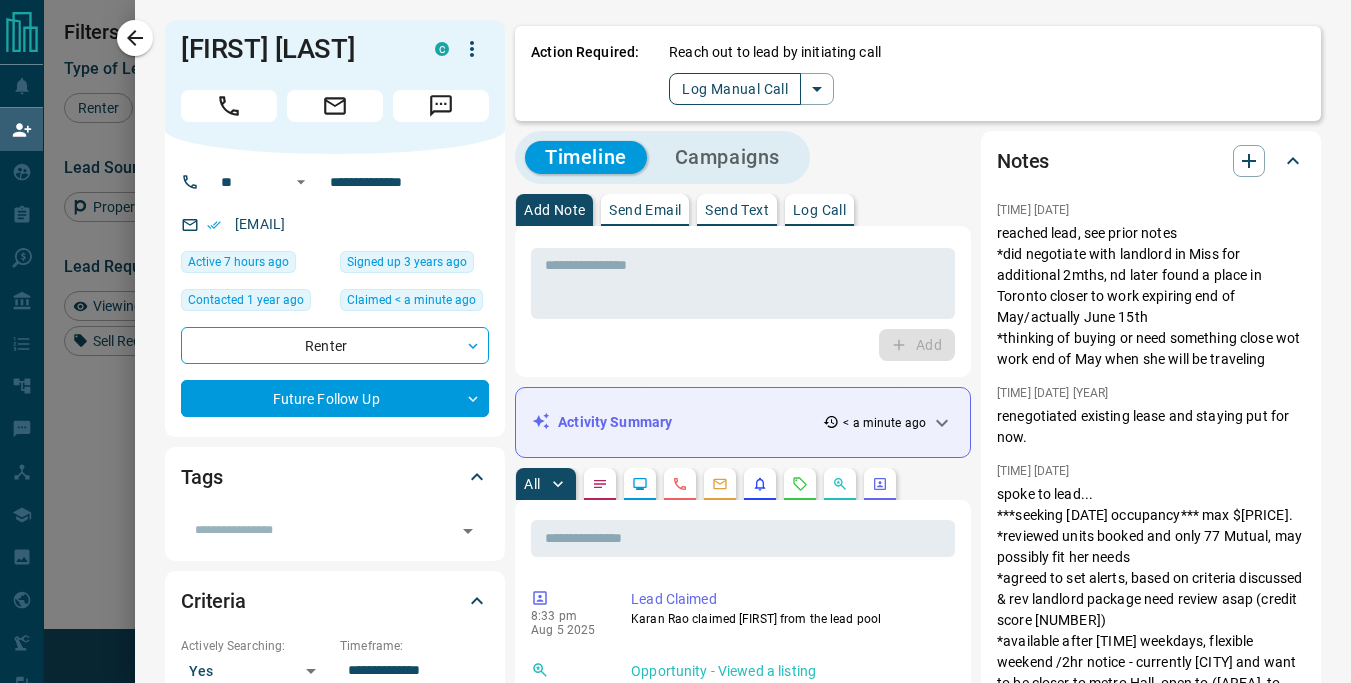 click on "Log Manual Call" at bounding box center (735, 89) 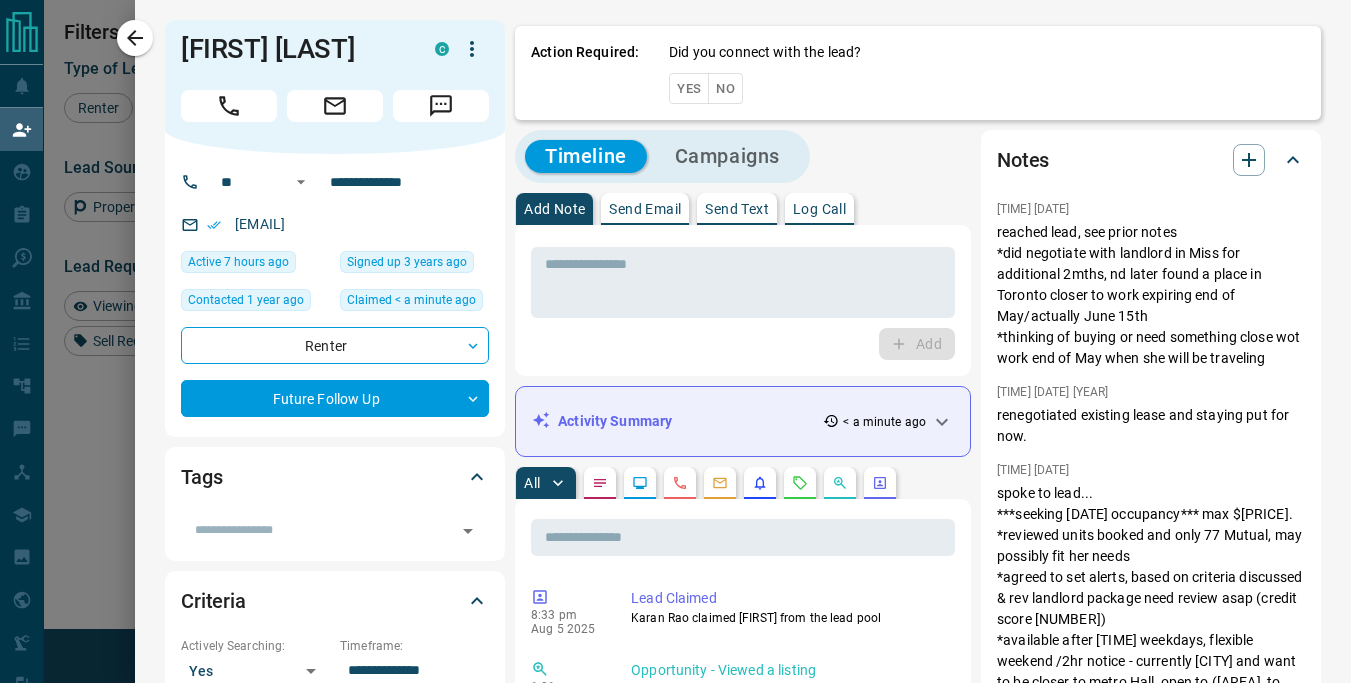 click on "No" at bounding box center [725, 88] 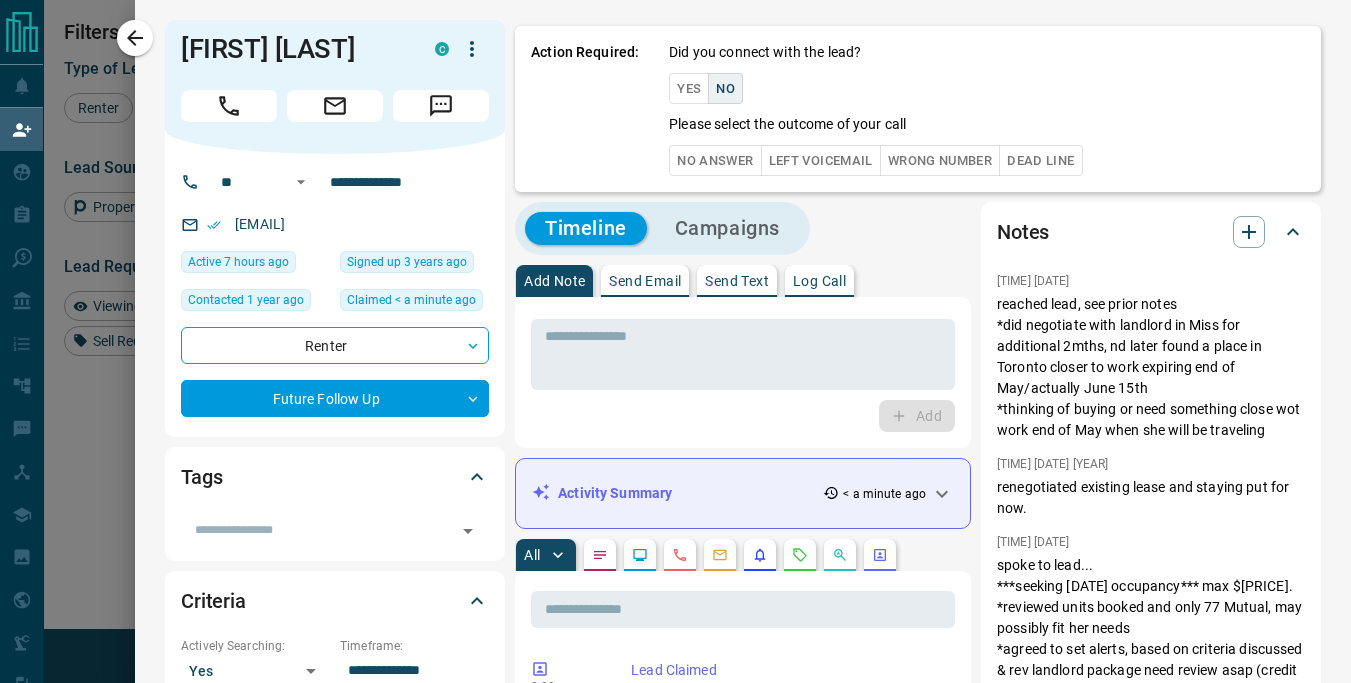 click on "No Answer" at bounding box center [715, 160] 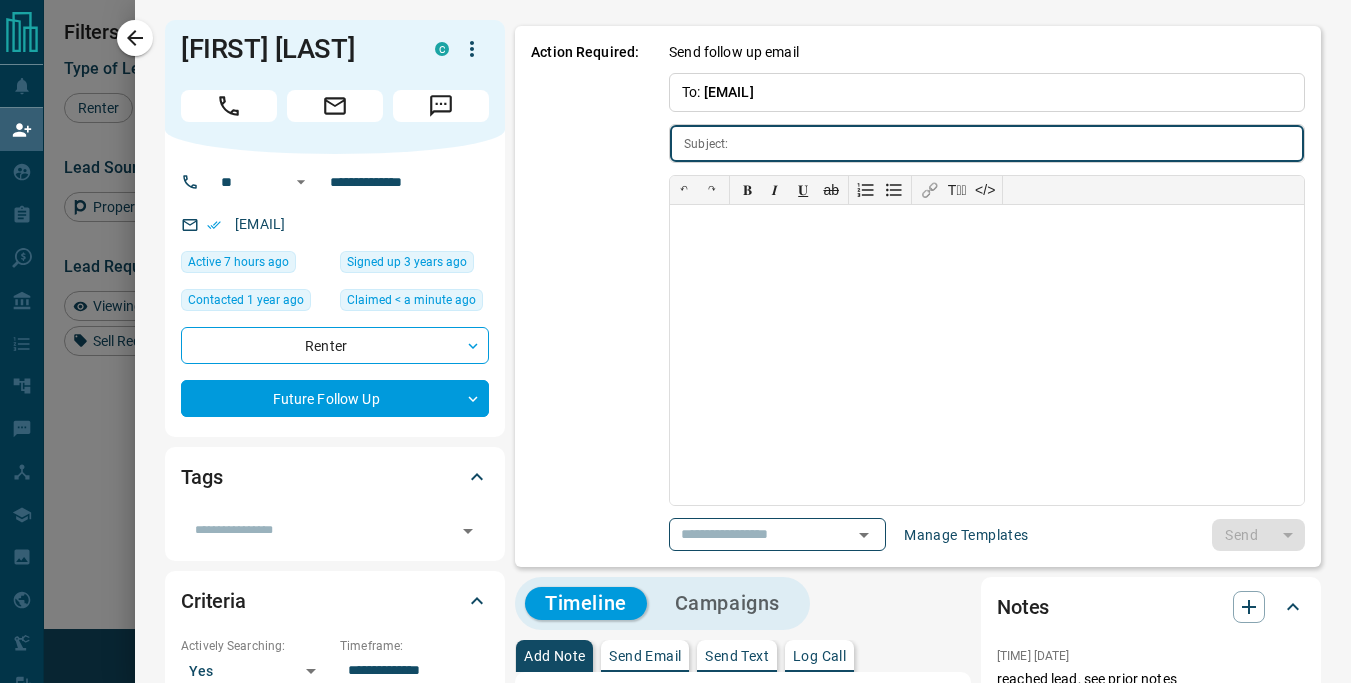 type on "**********" 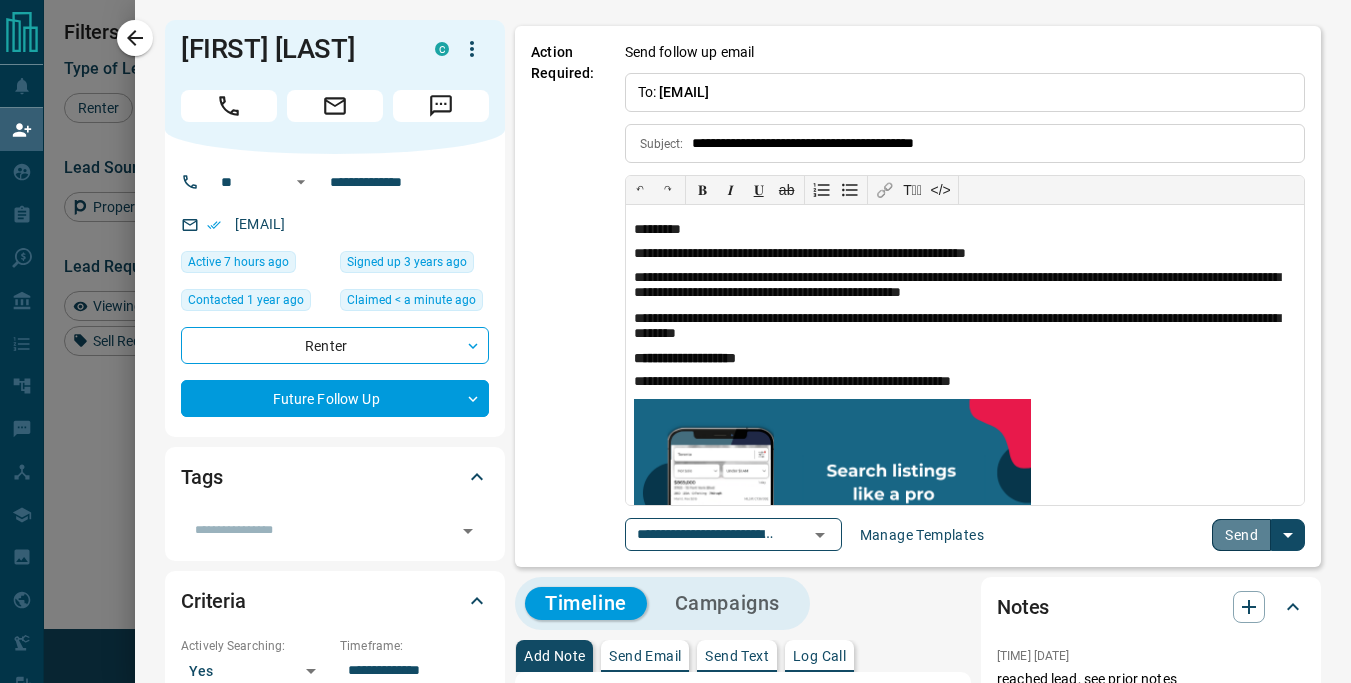 click on "Send" at bounding box center [1241, 535] 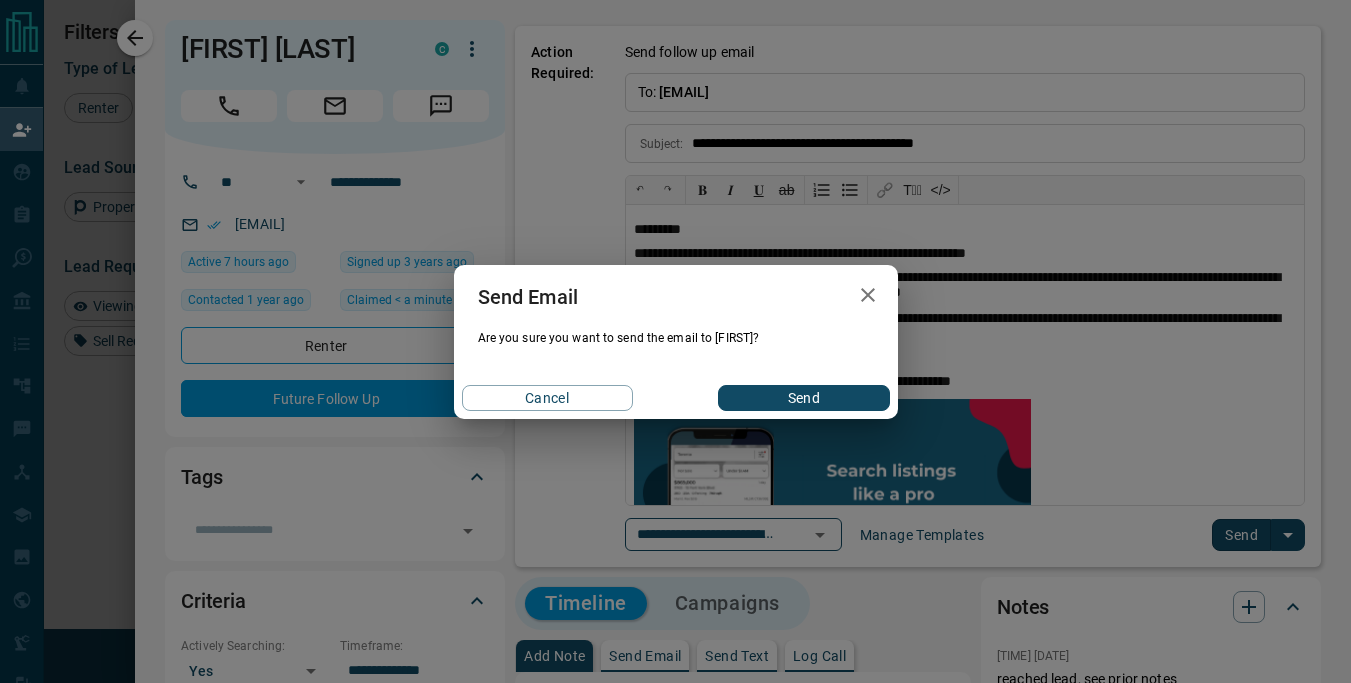 click on "Send" at bounding box center (803, 398) 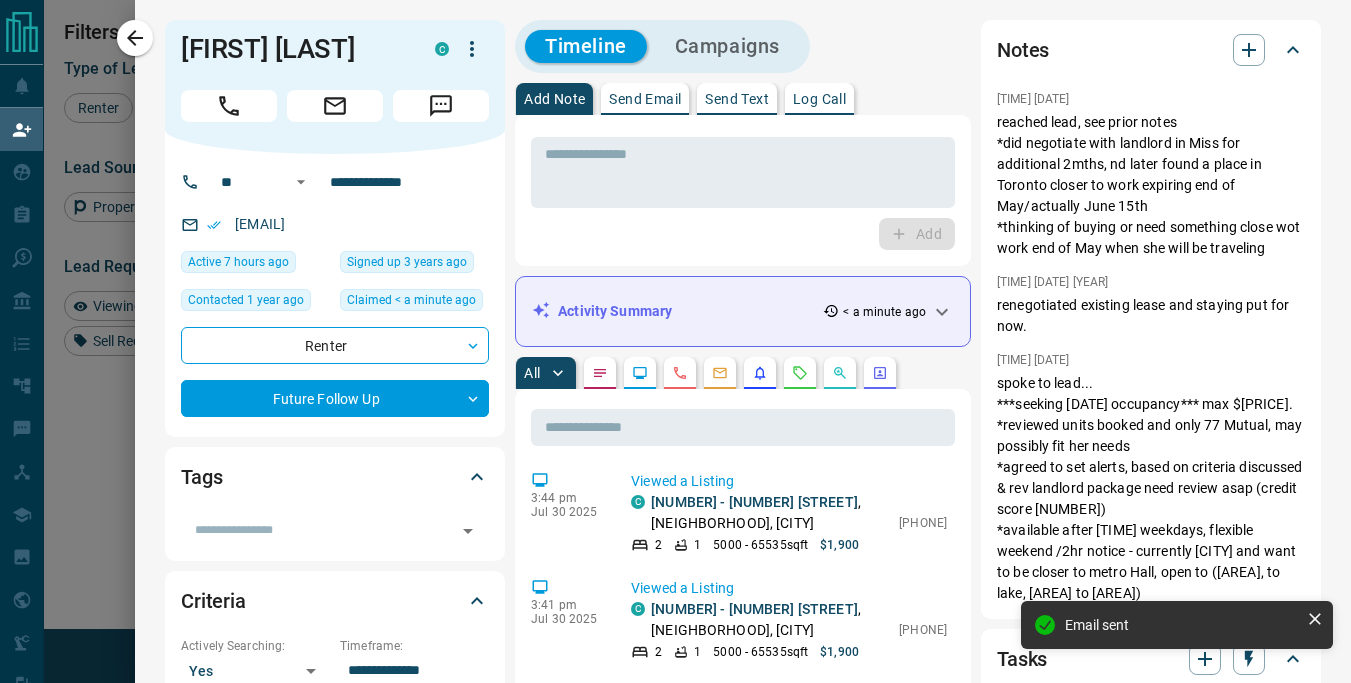 scroll, scrollTop: 1183, scrollLeft: 0, axis: vertical 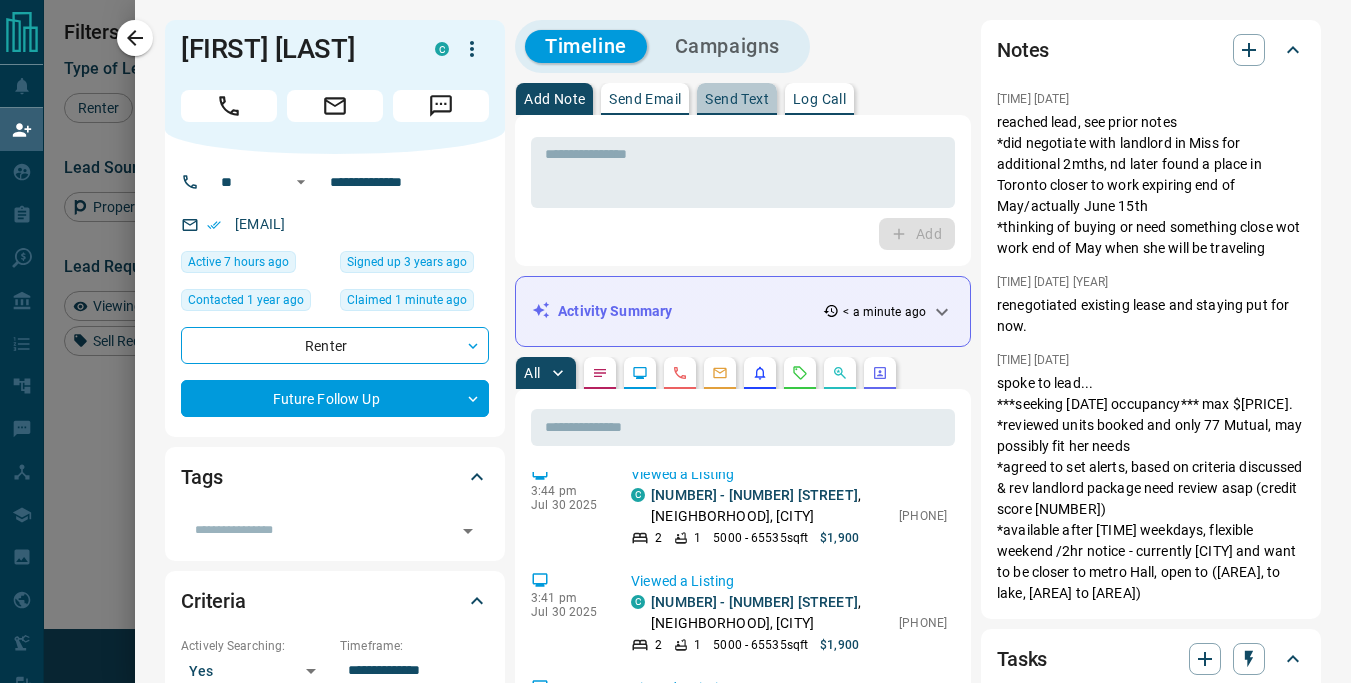 click on "Send Text" at bounding box center (737, 99) 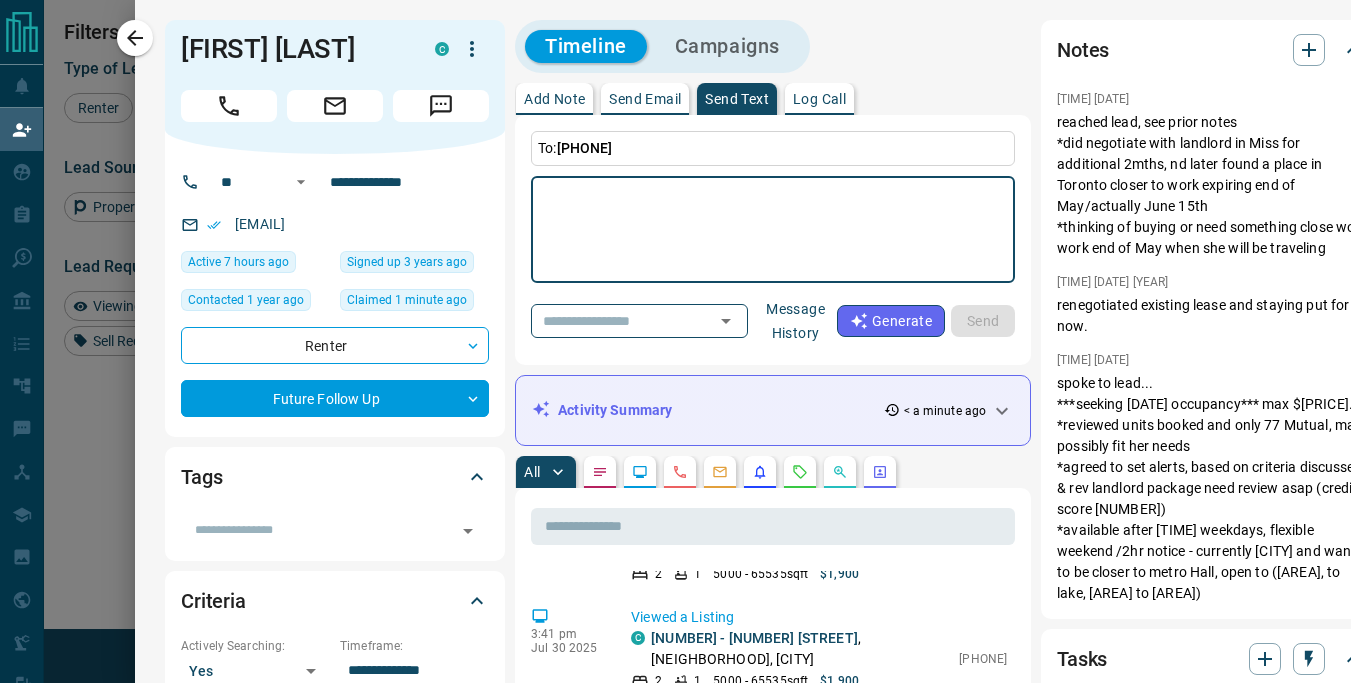scroll, scrollTop: 0, scrollLeft: 0, axis: both 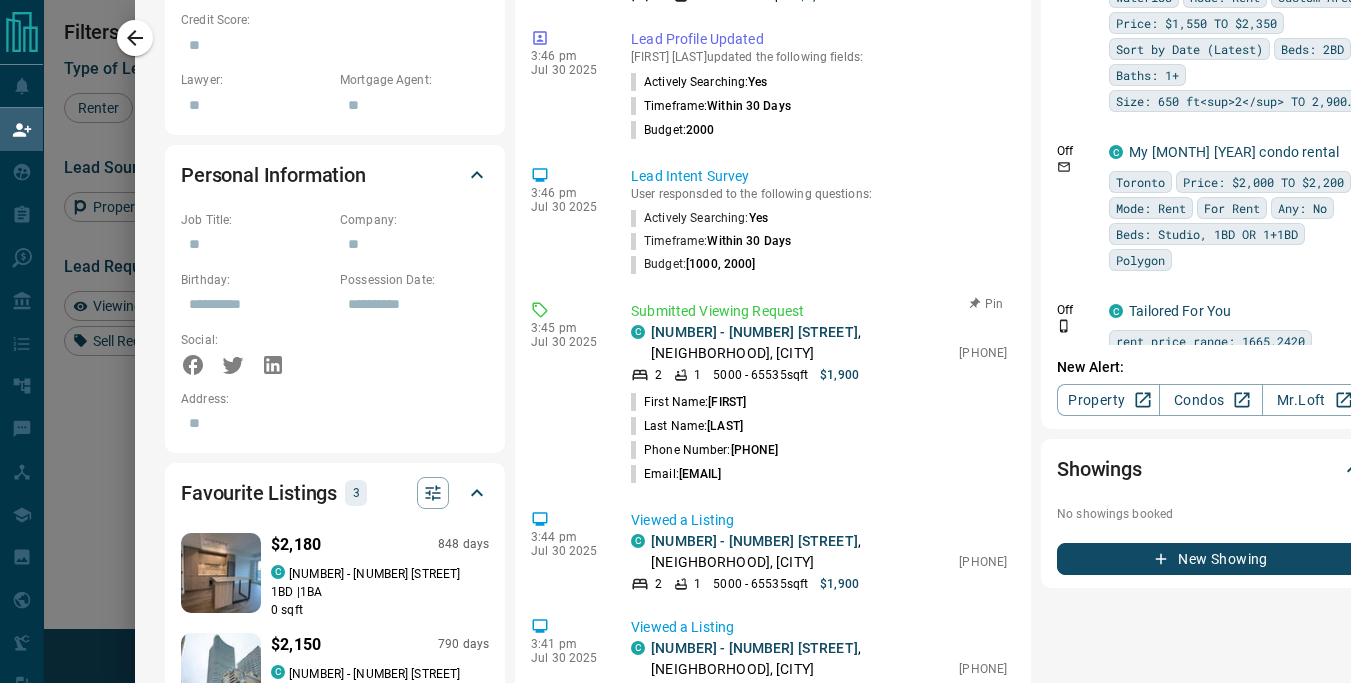 drag, startPoint x: 614, startPoint y: 353, endPoint x: 622, endPoint y: 343, distance: 12.806249 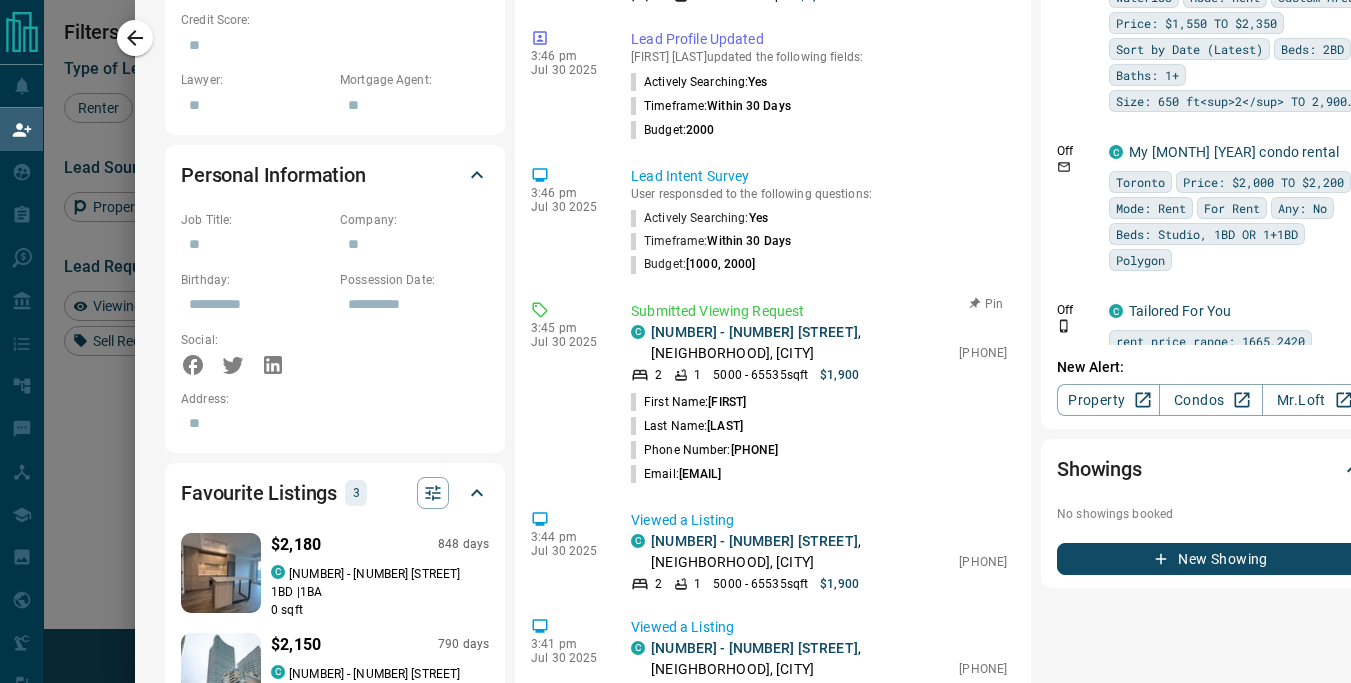 copy on "[NUMBER] - [NUMBER] [STREET] , [CITY], [CITY]" 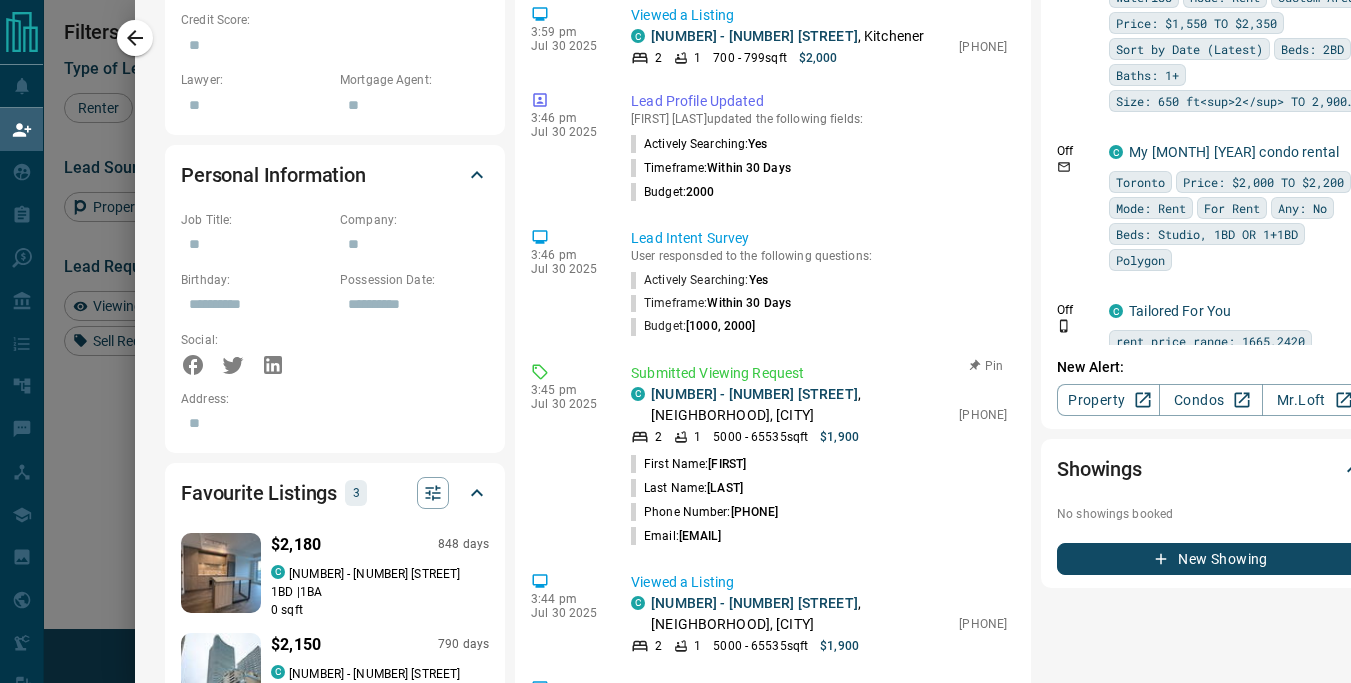 scroll, scrollTop: 0, scrollLeft: 0, axis: both 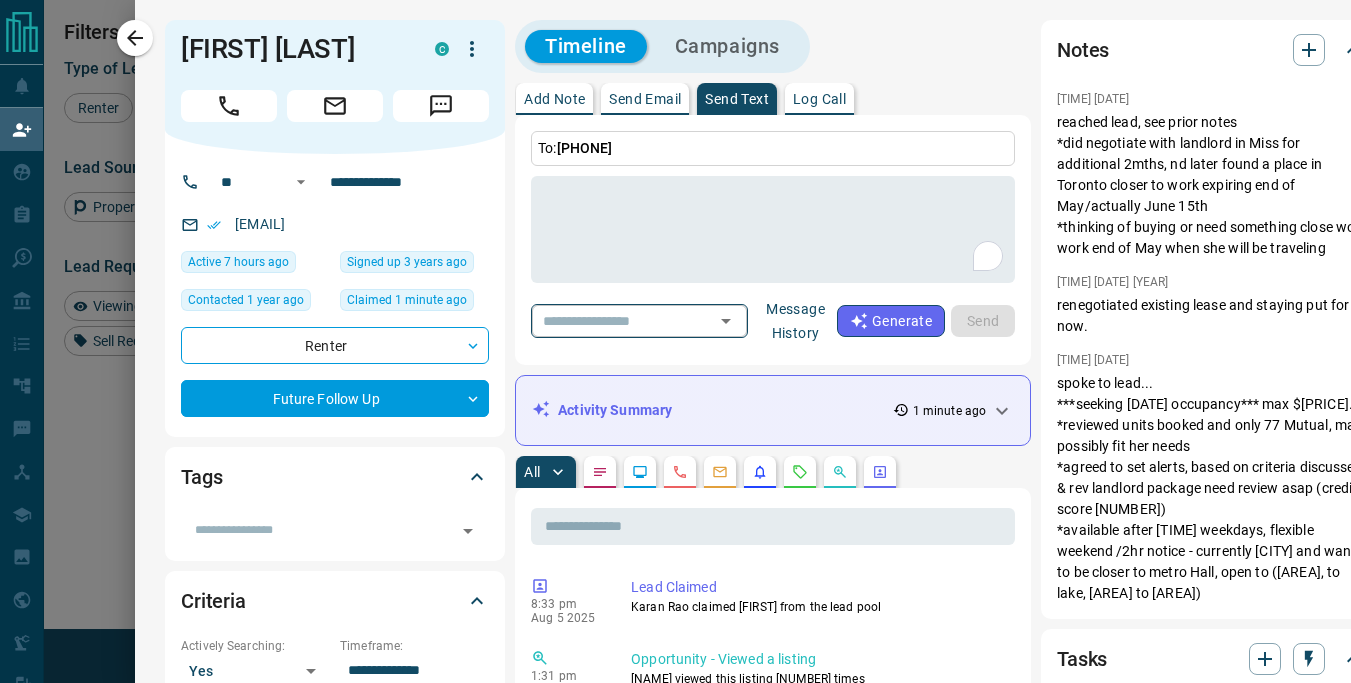 click 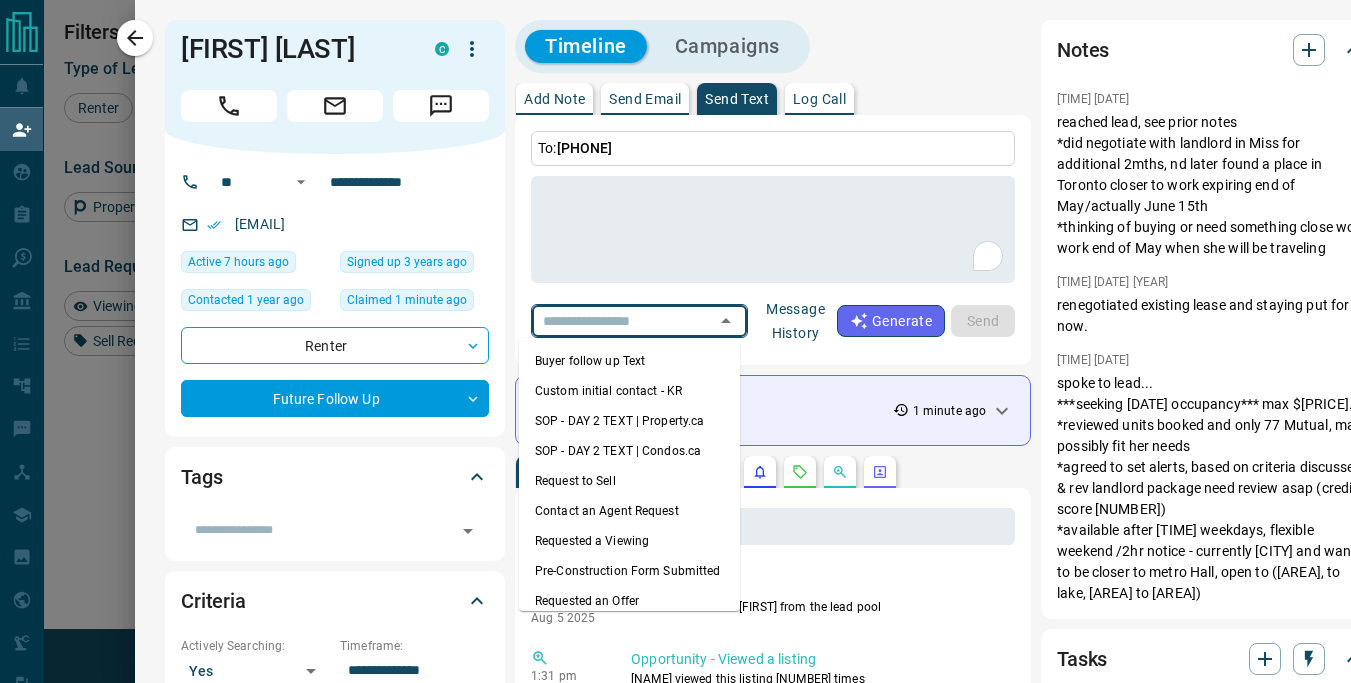 click on "Requested a Viewing" at bounding box center (629, 541) 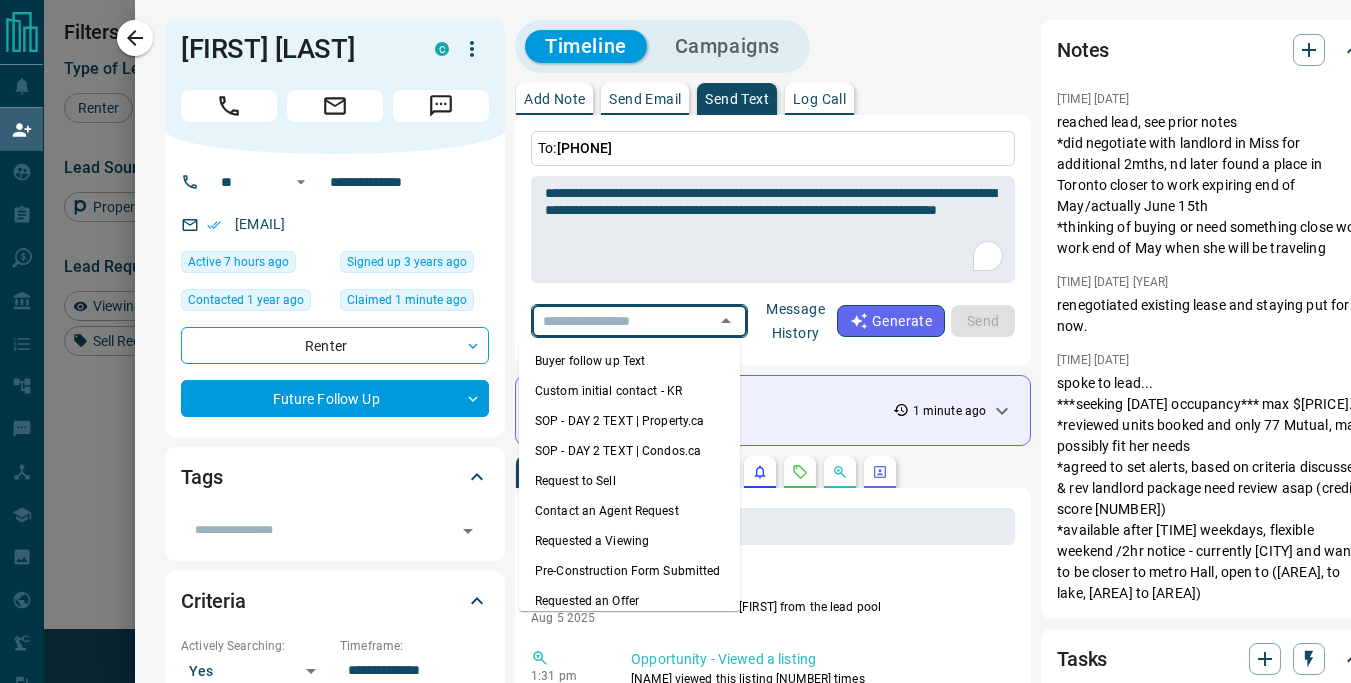 type on "**********" 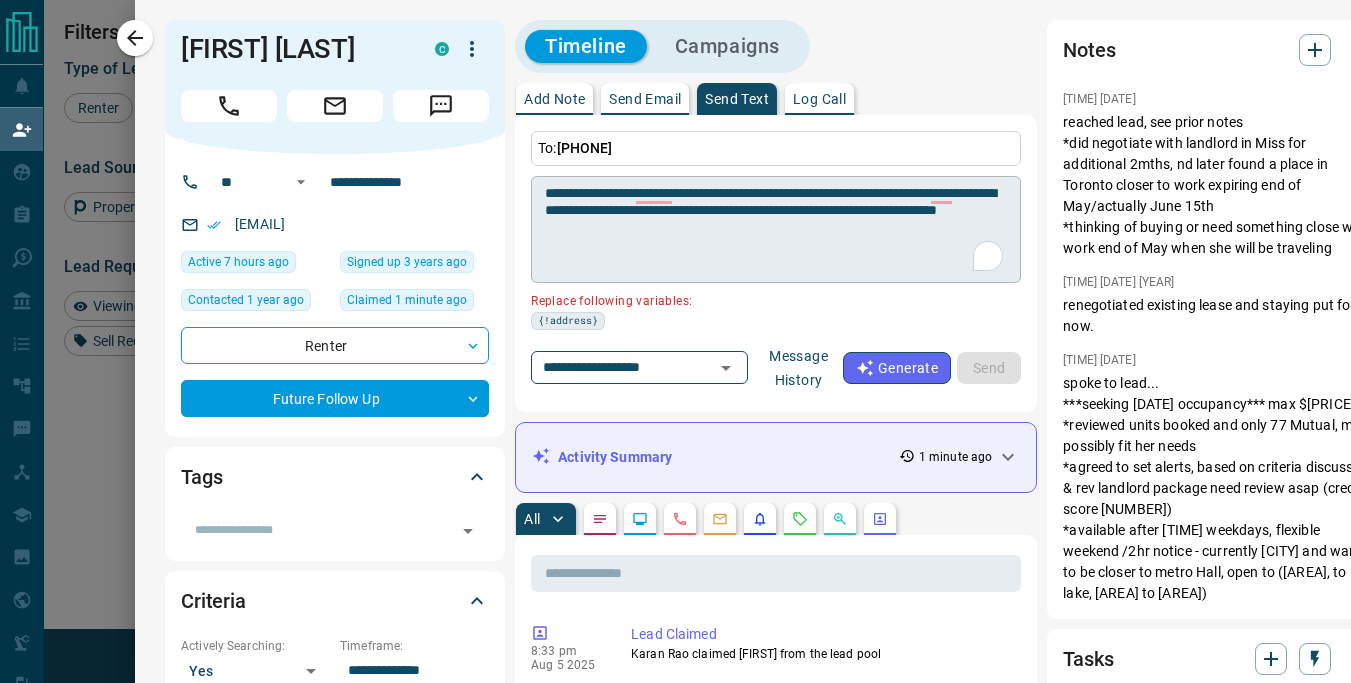 click on "**********" at bounding box center [776, 230] 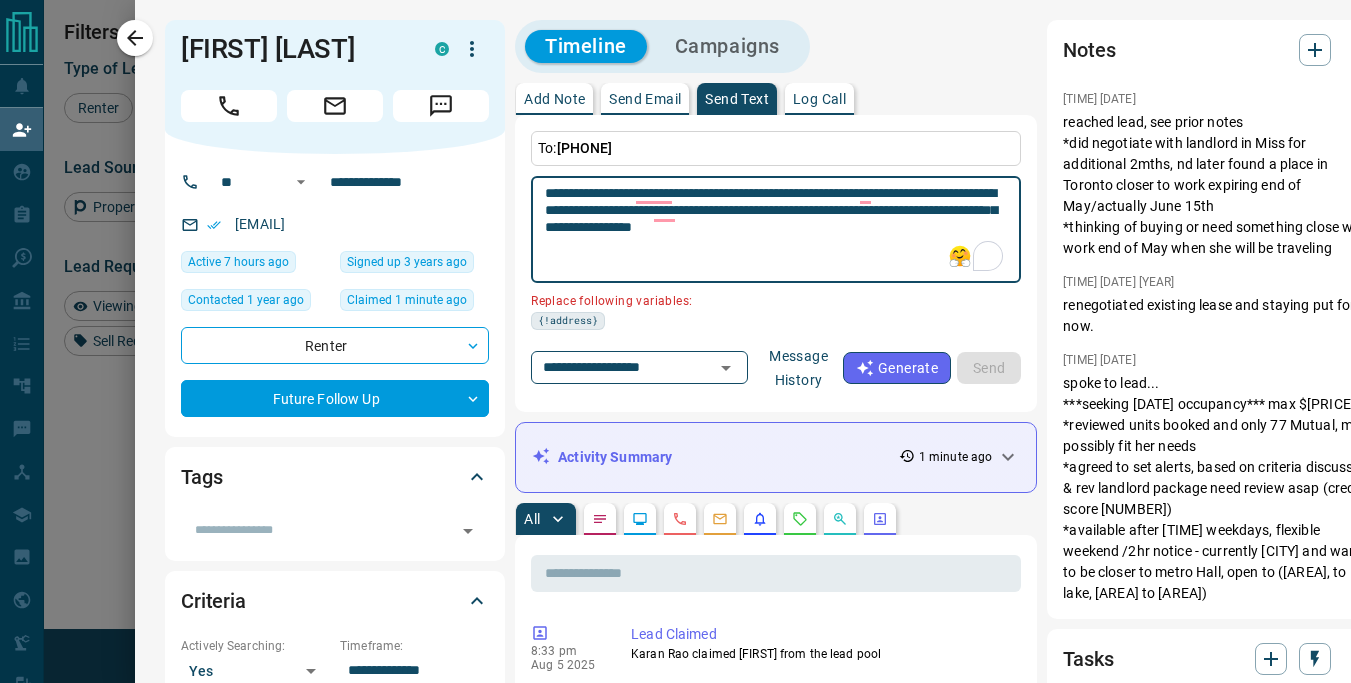 drag, startPoint x: 730, startPoint y: 215, endPoint x: 666, endPoint y: 208, distance: 64.381676 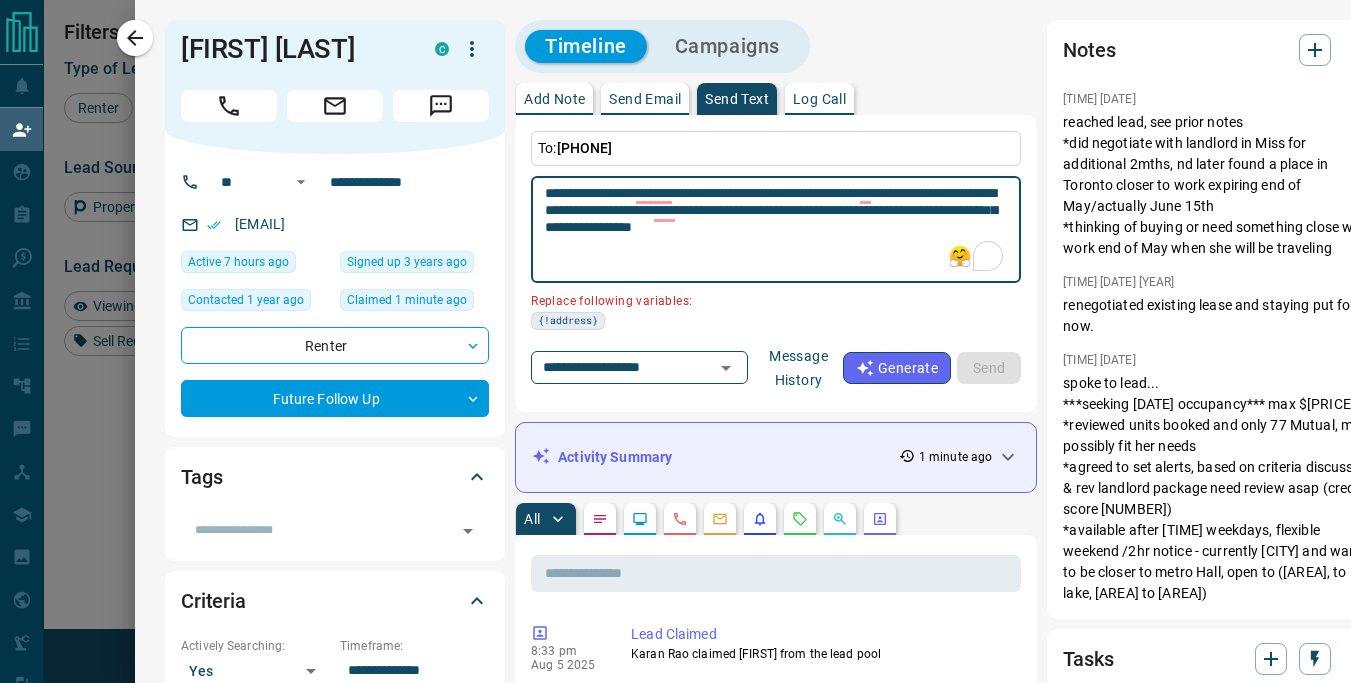 click on "**********" at bounding box center [776, 230] 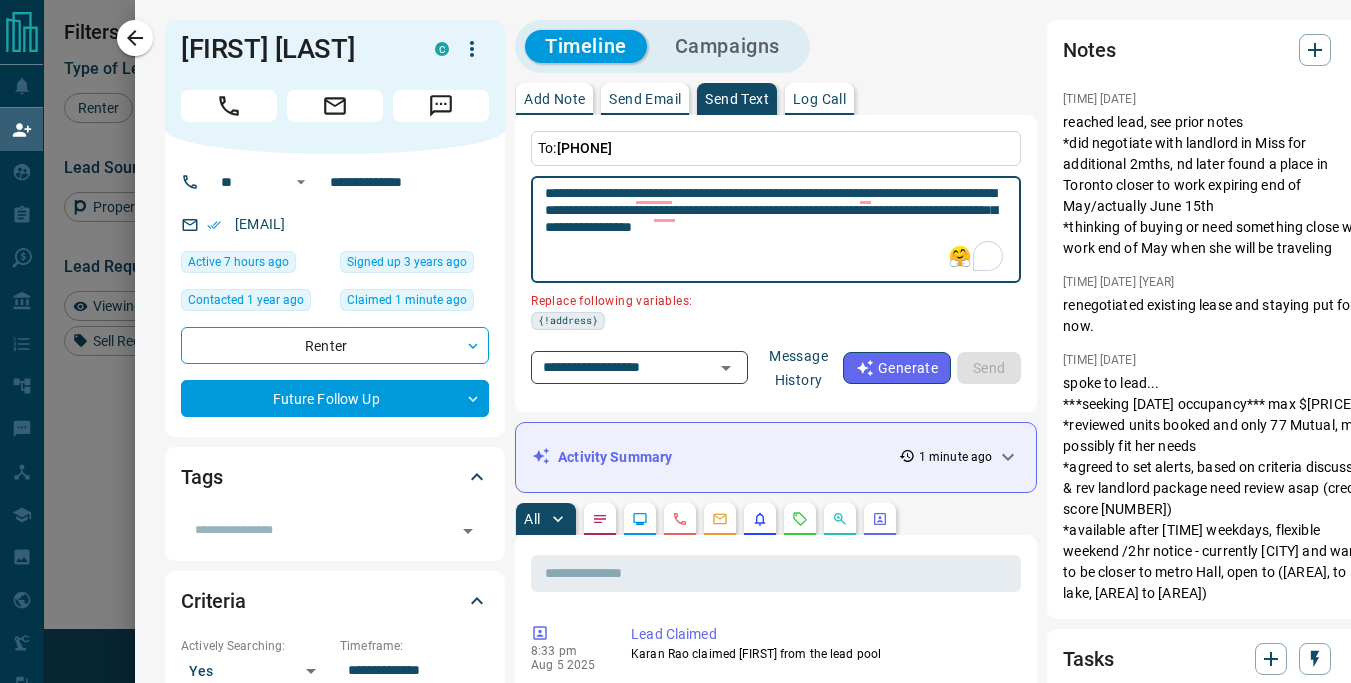 paste on "**********" 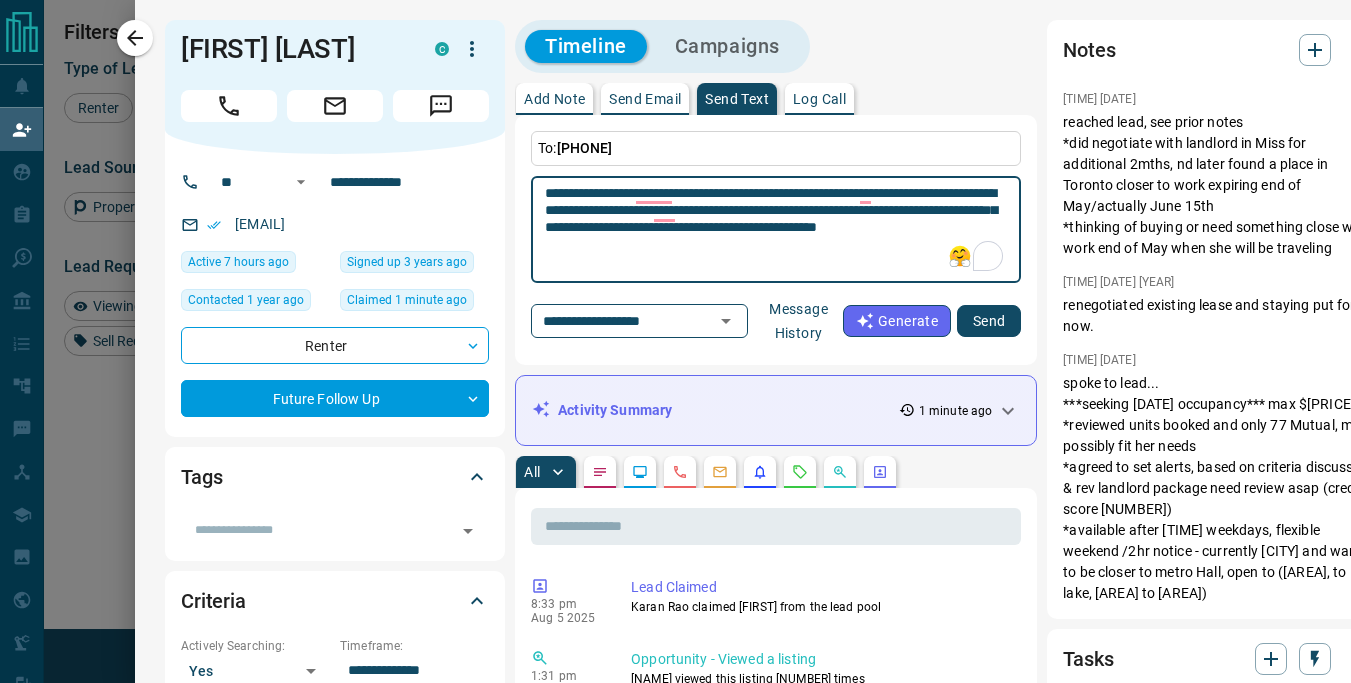 drag, startPoint x: 892, startPoint y: 213, endPoint x: 808, endPoint y: 212, distance: 84.00595 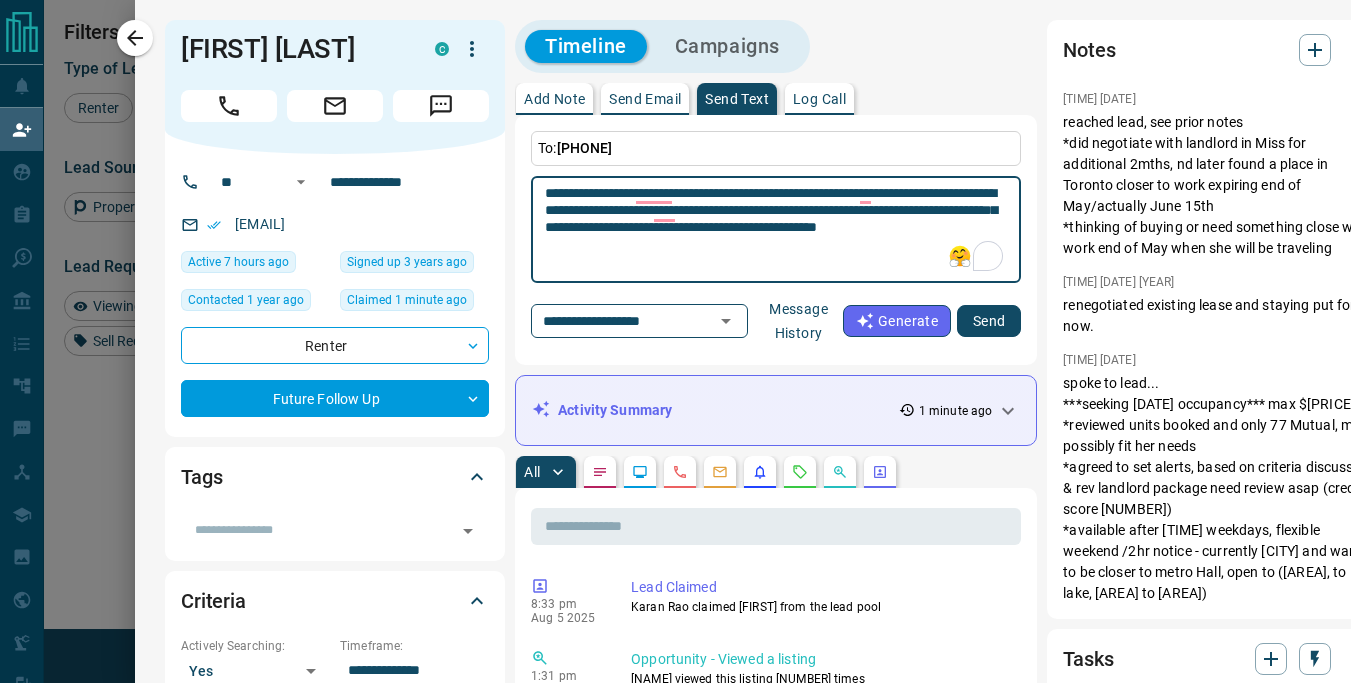 click on "**********" at bounding box center [776, 230] 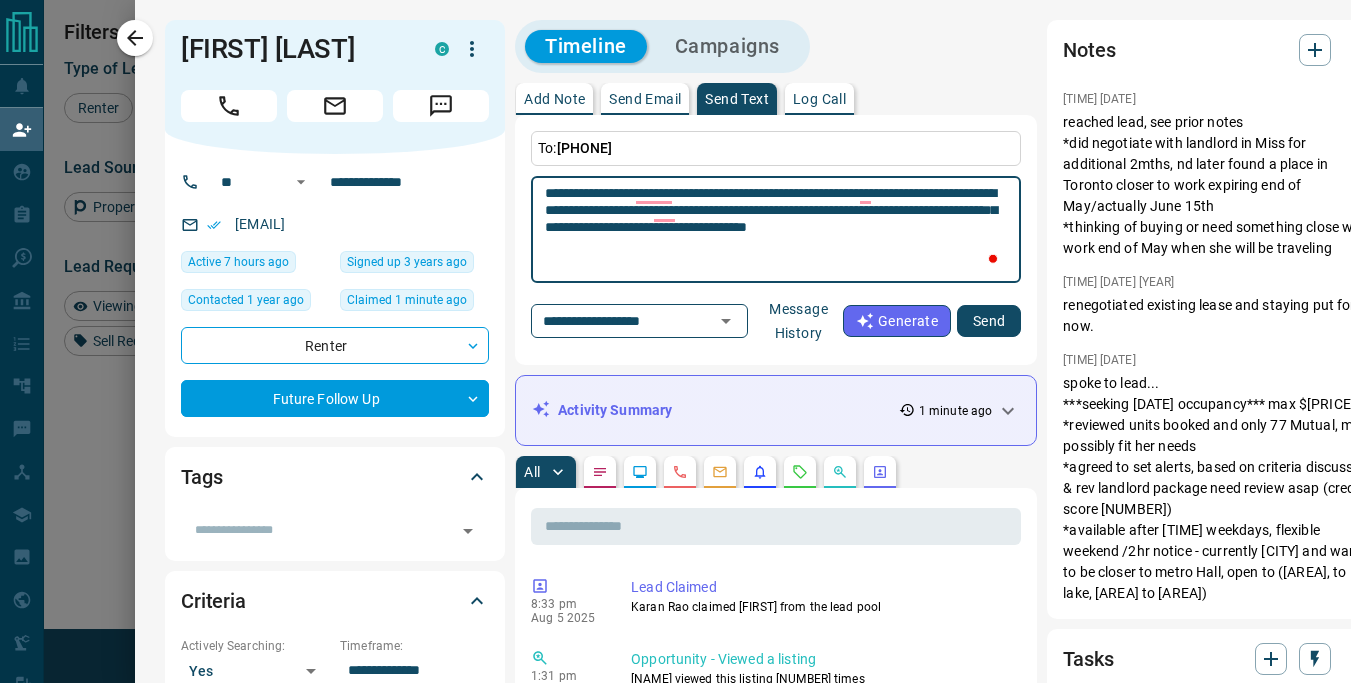 click on "**********" at bounding box center (776, 230) 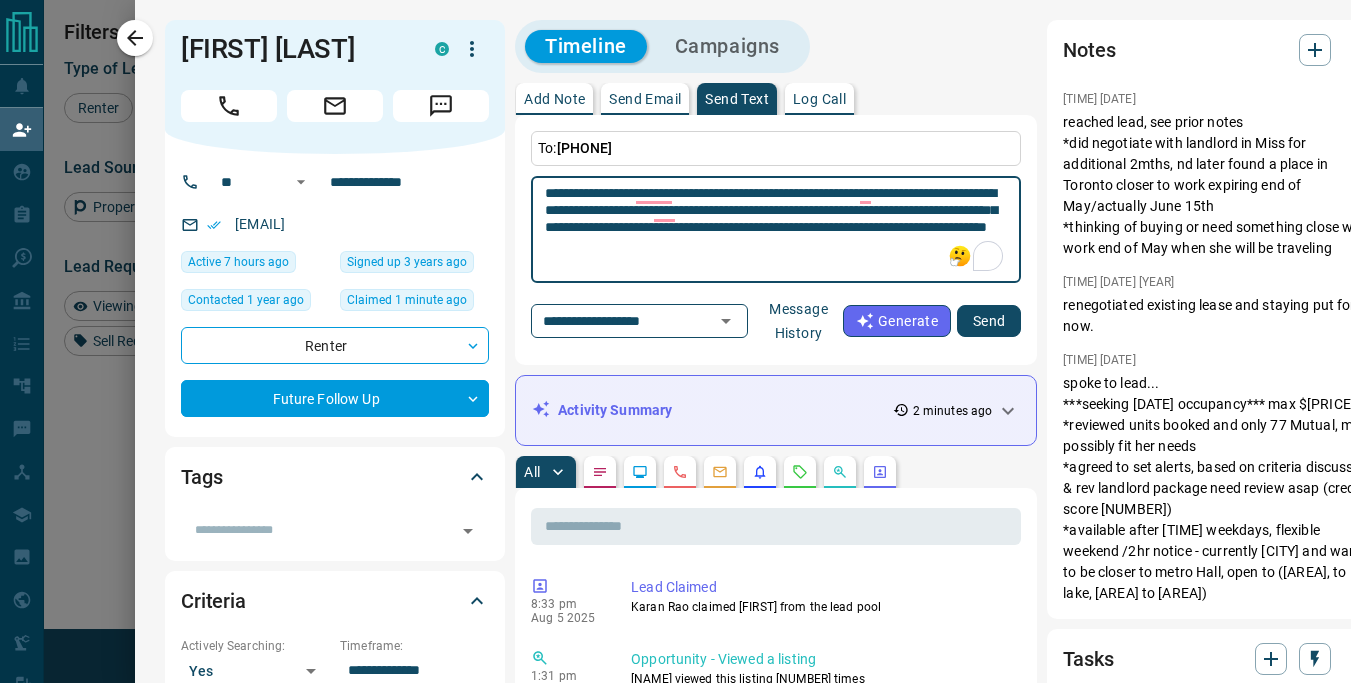 type on "**********" 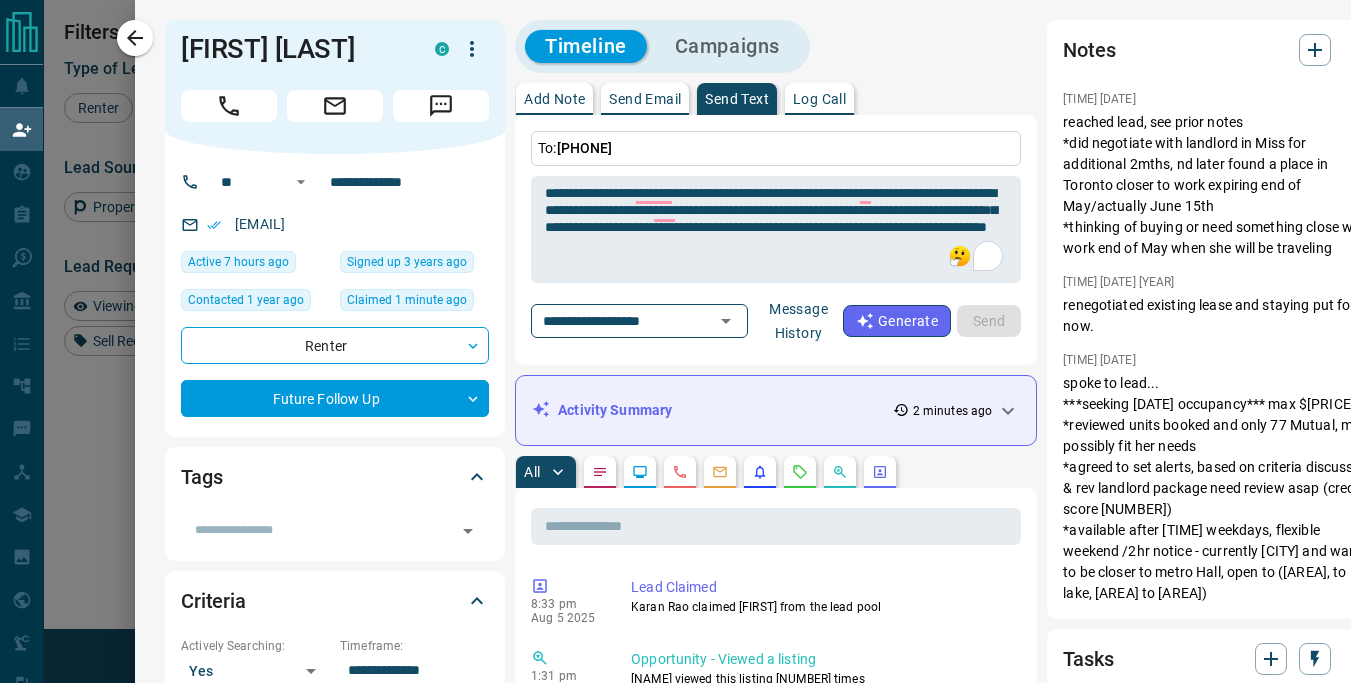 type 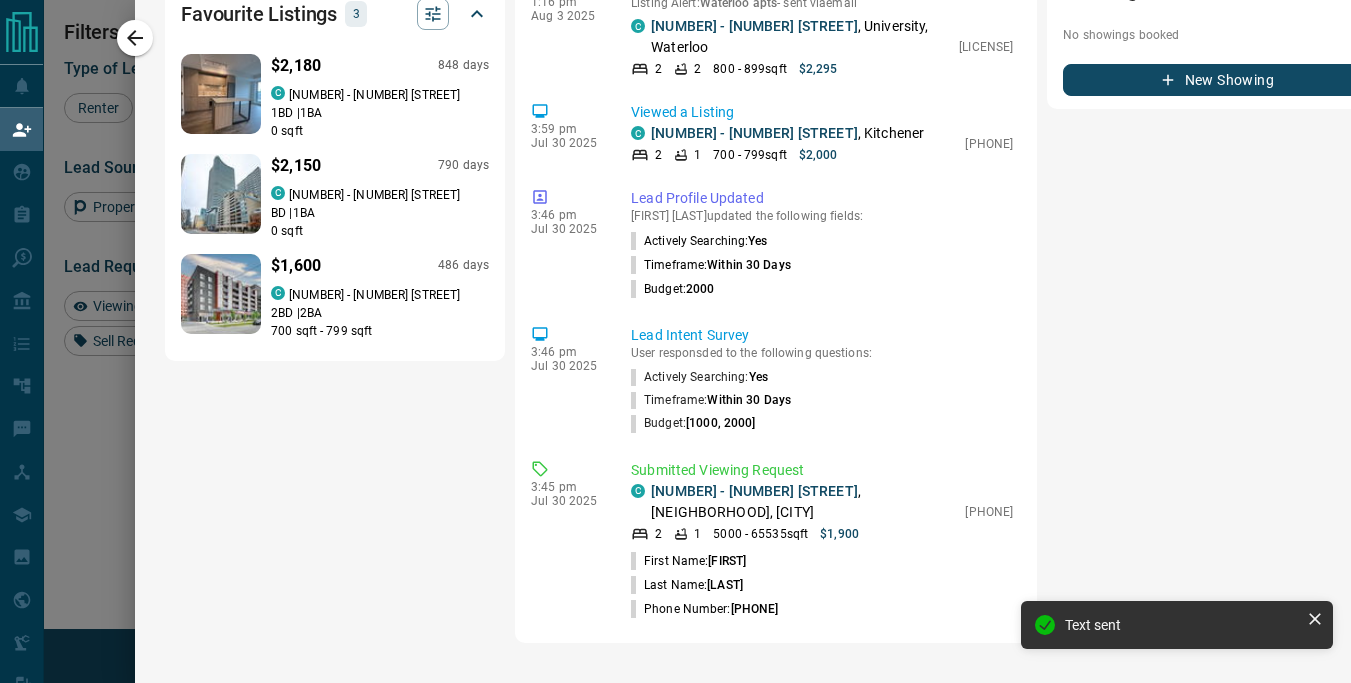 scroll, scrollTop: 0, scrollLeft: 0, axis: both 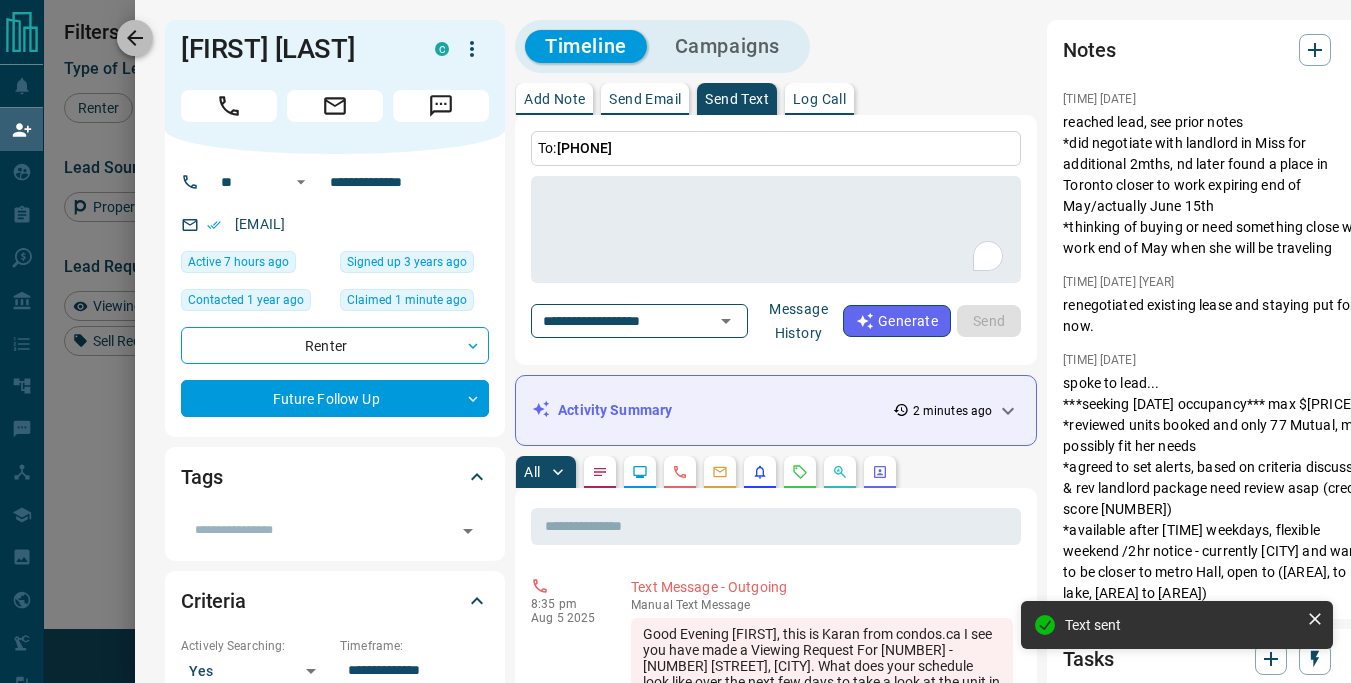 click 